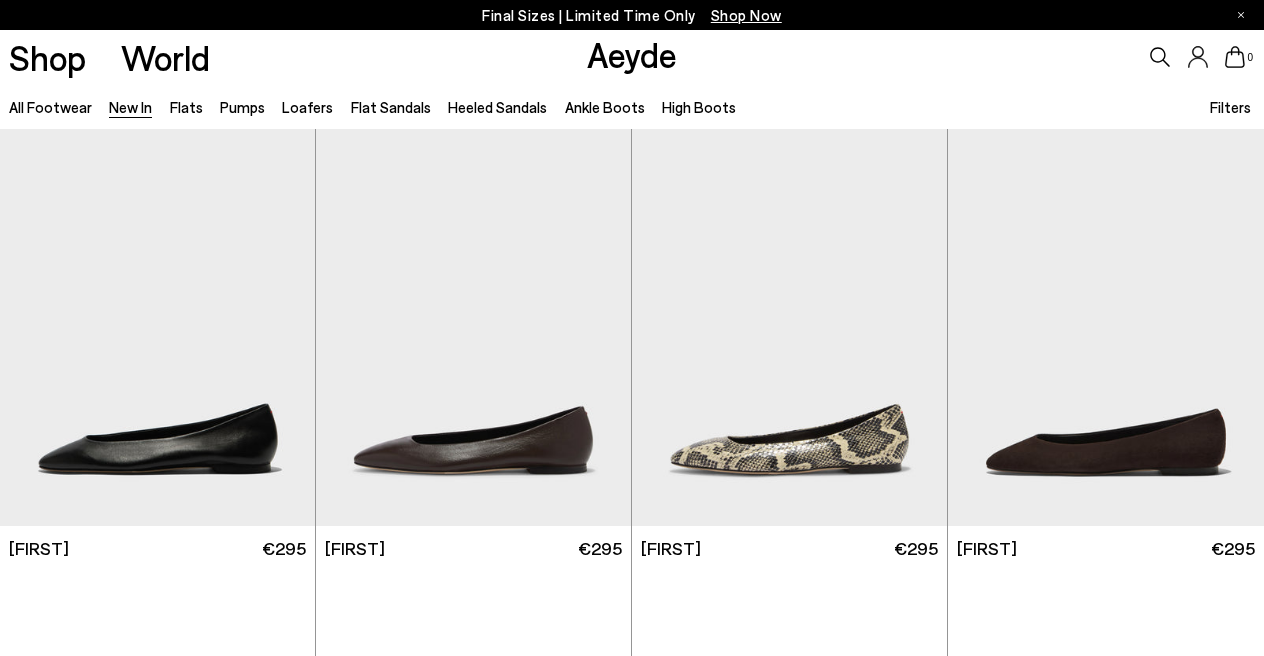 scroll, scrollTop: 0, scrollLeft: 0, axis: both 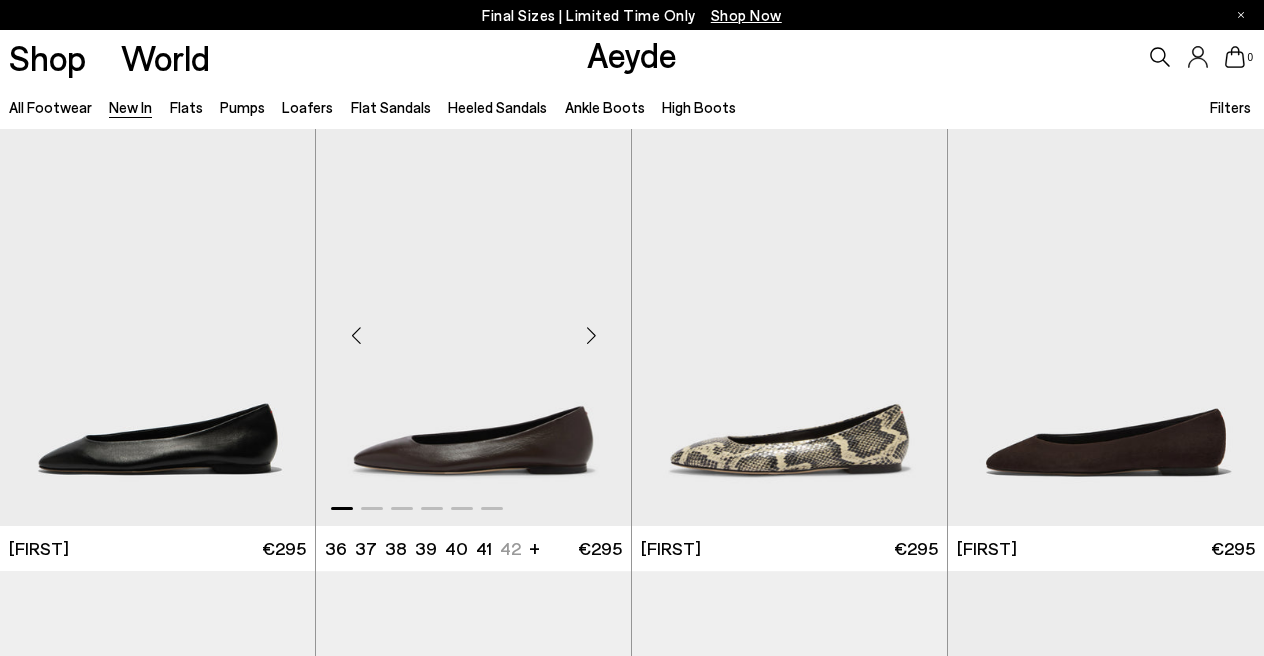 click at bounding box center (591, 335) 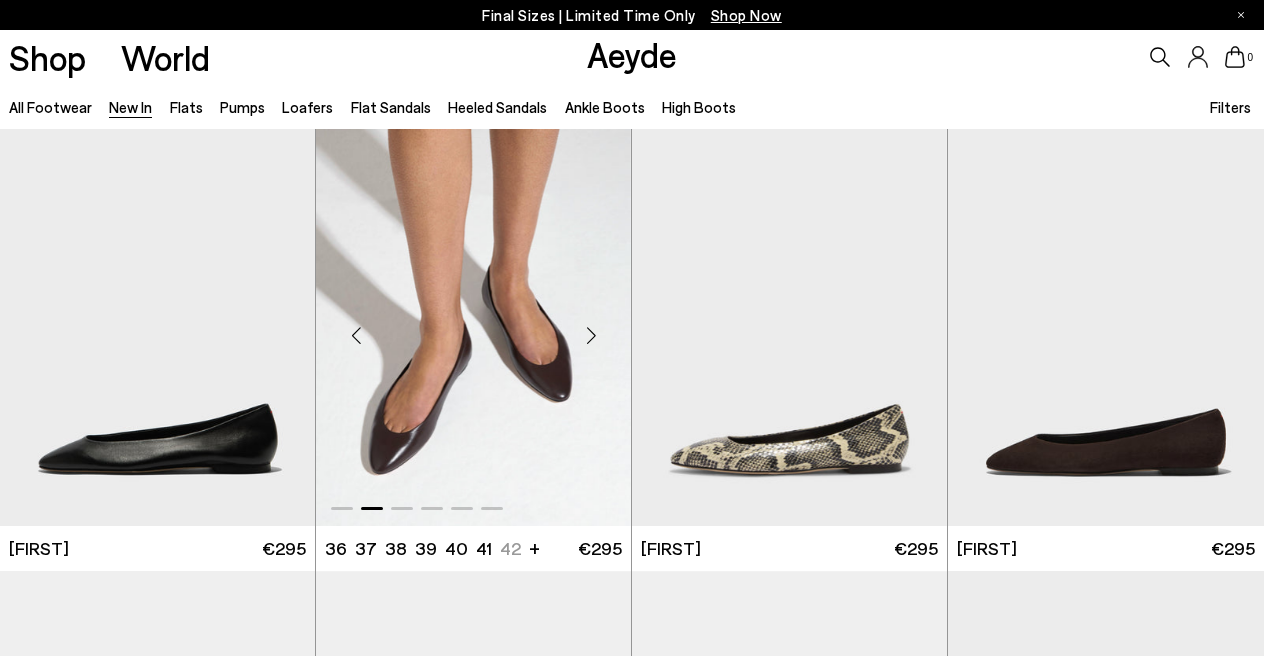 click at bounding box center [591, 335] 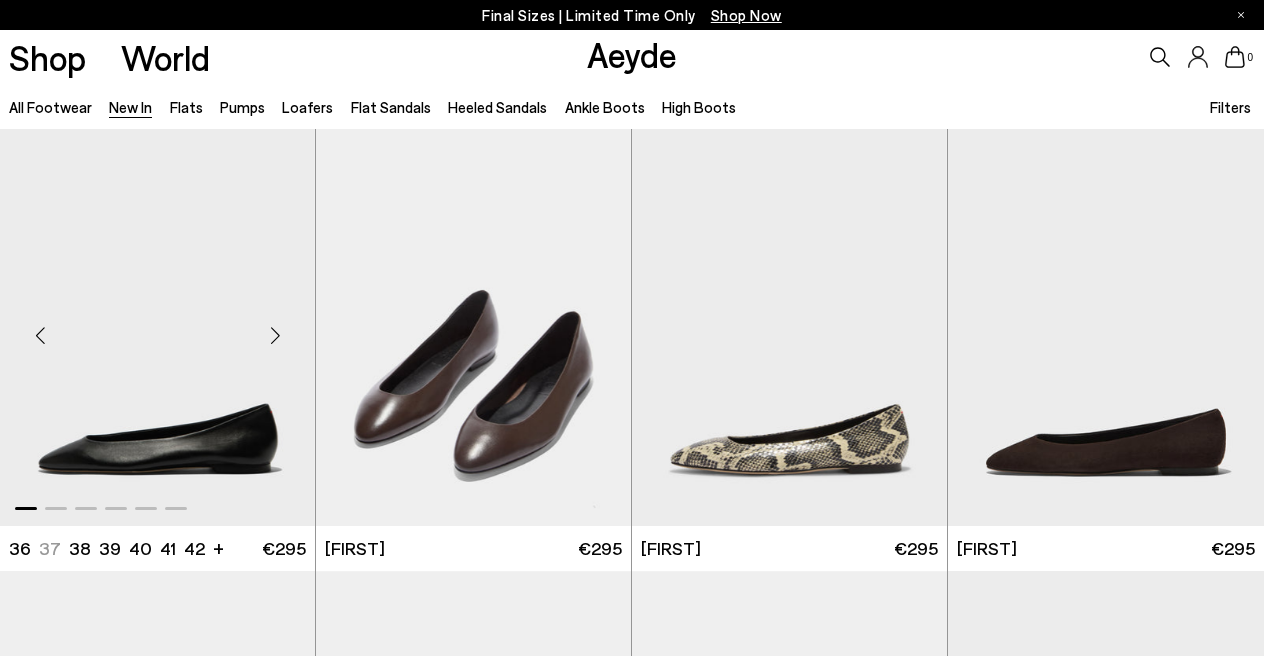 click at bounding box center (275, 335) 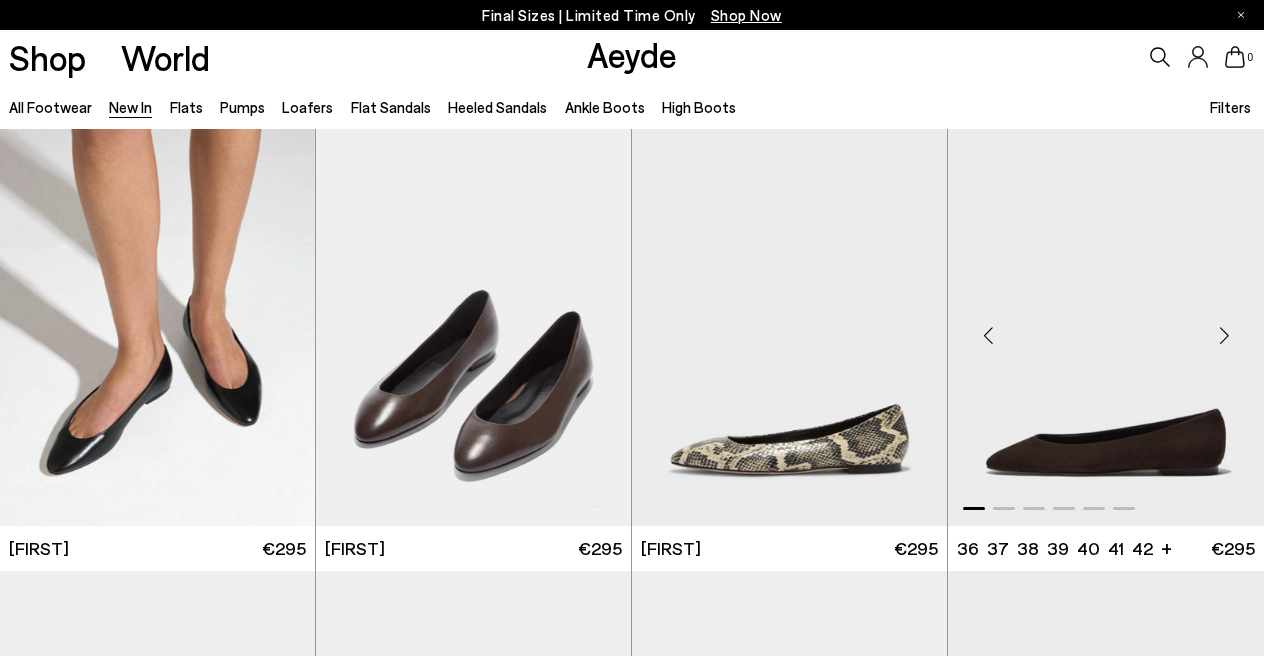 click at bounding box center [1224, 335] 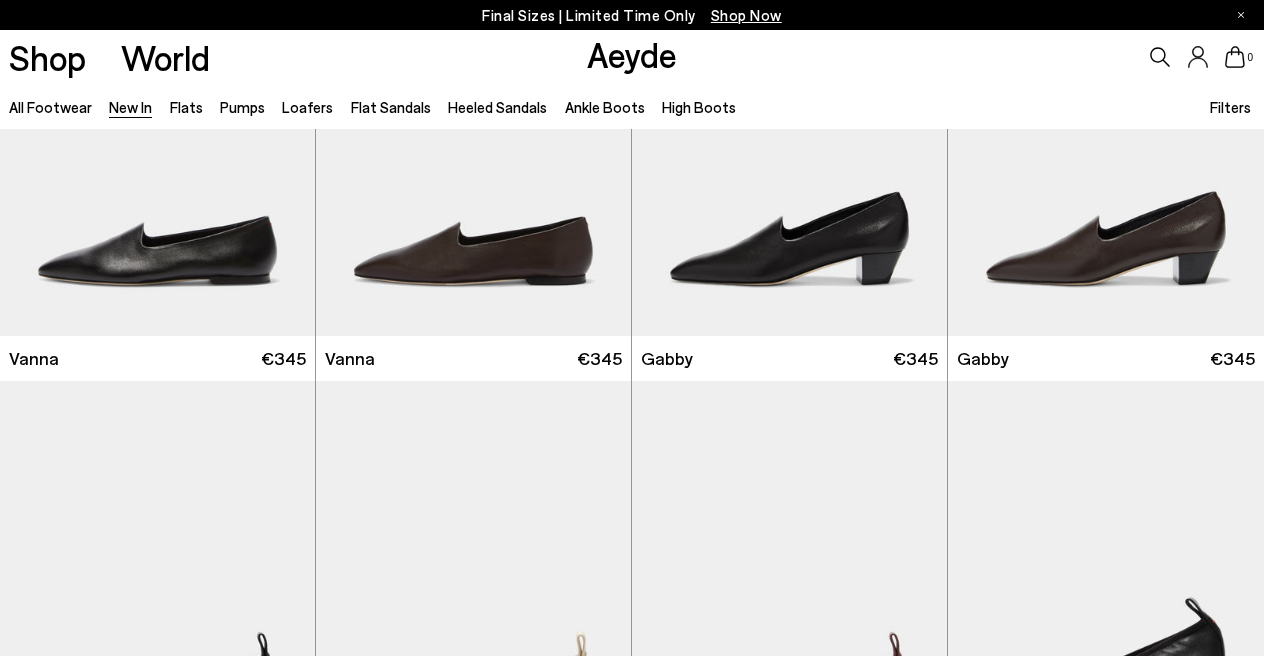 scroll, scrollTop: 1083, scrollLeft: 0, axis: vertical 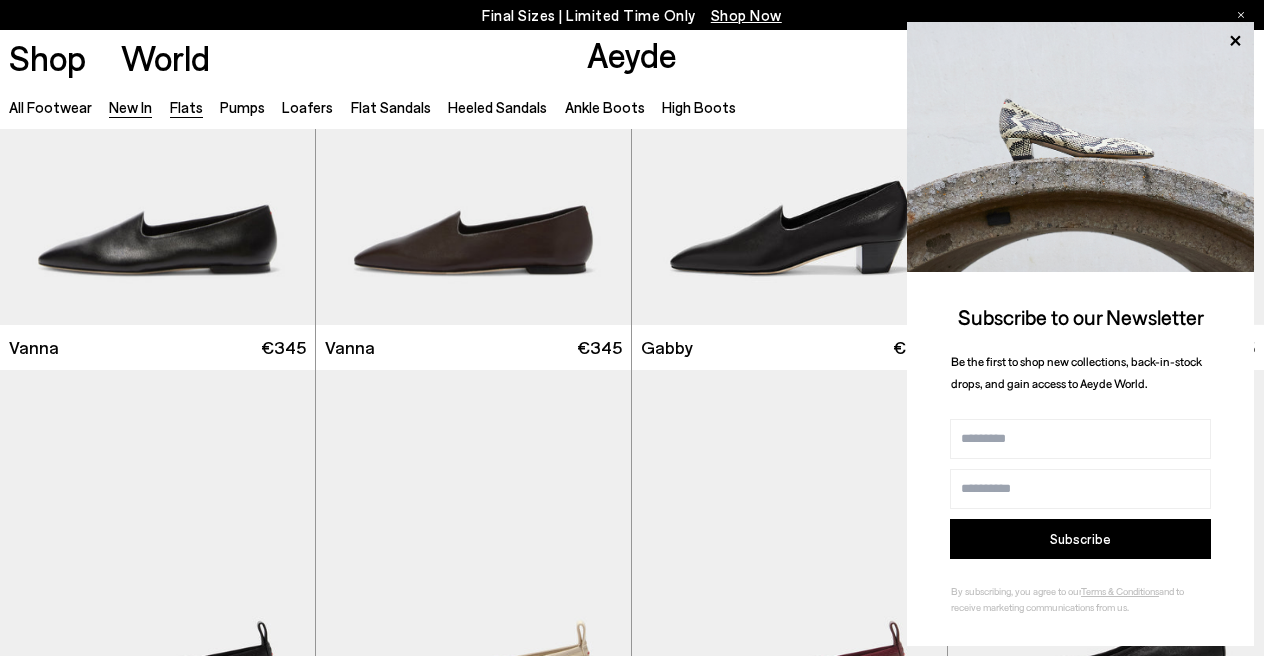 click on "Flats" at bounding box center (186, 107) 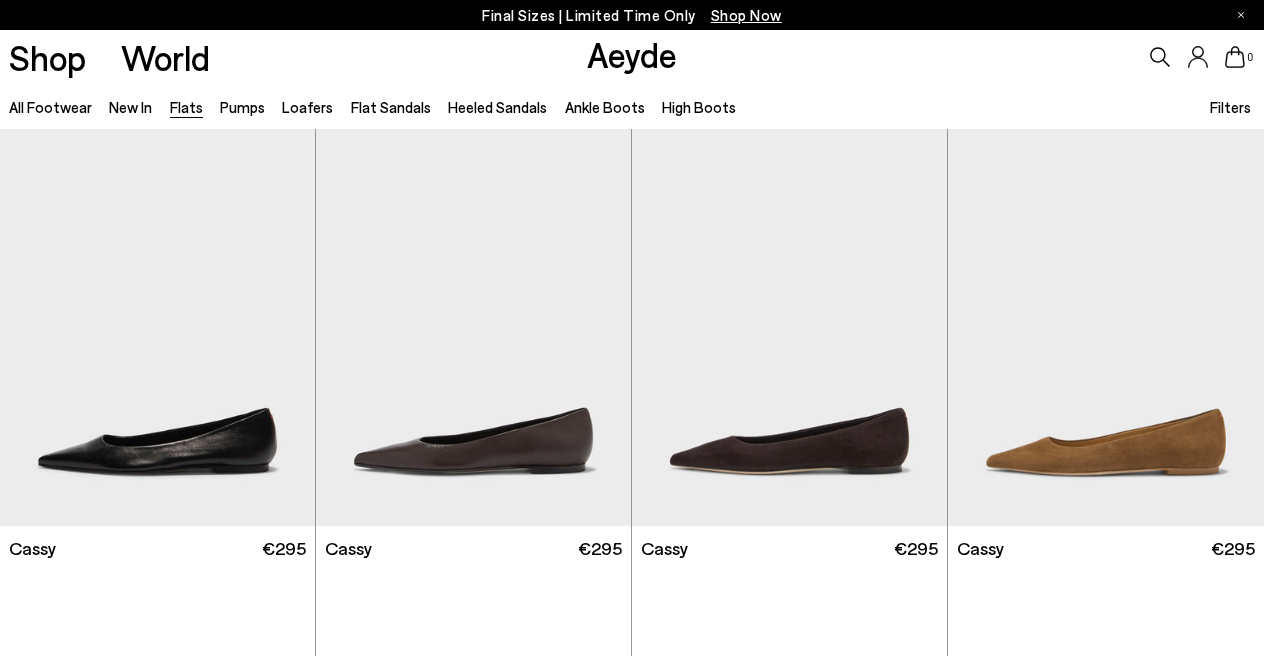 scroll, scrollTop: 0, scrollLeft: 0, axis: both 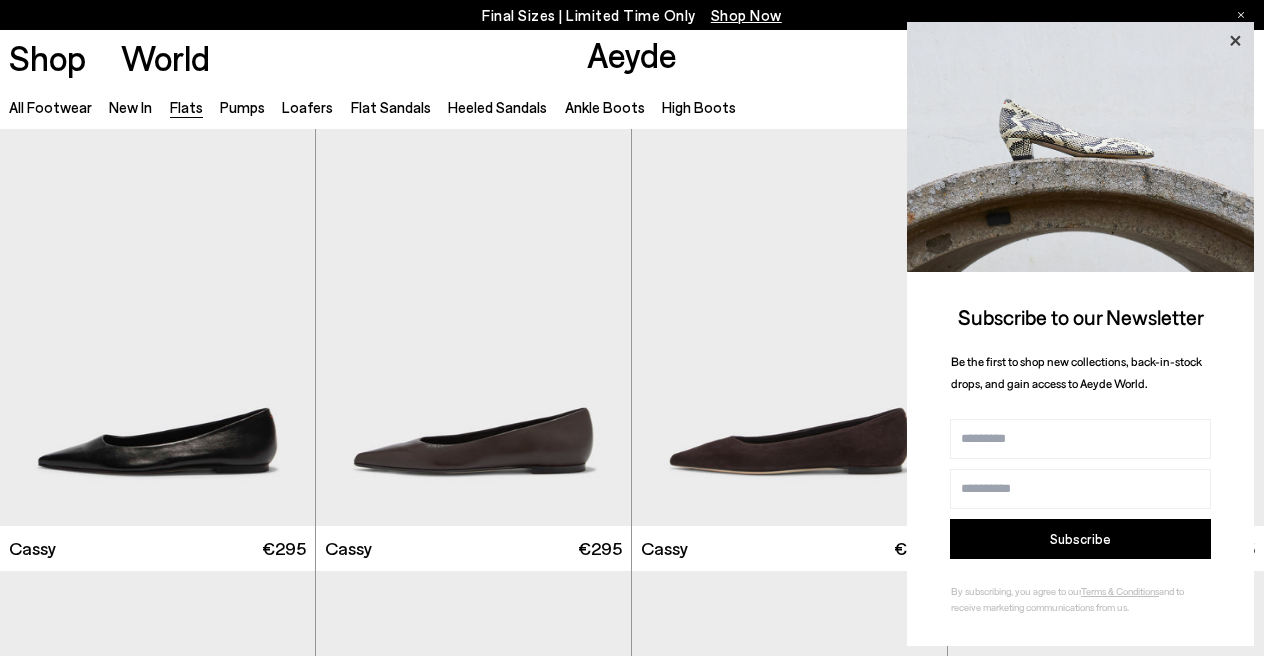 click 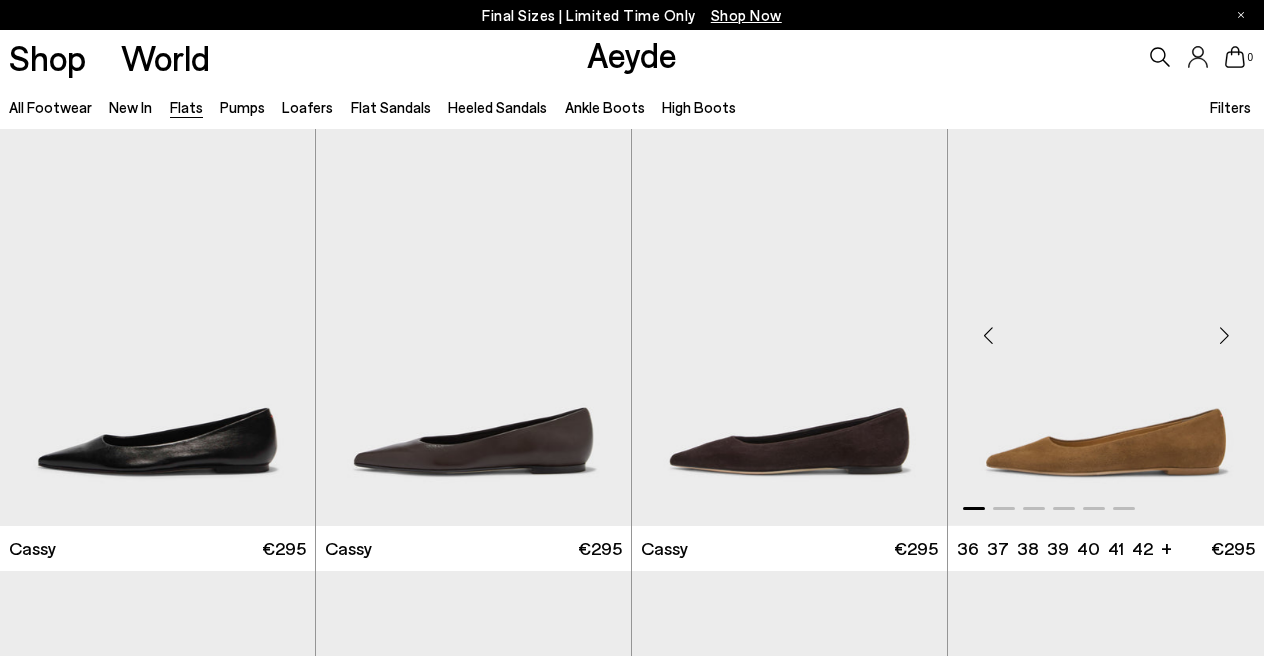 click at bounding box center [1224, 335] 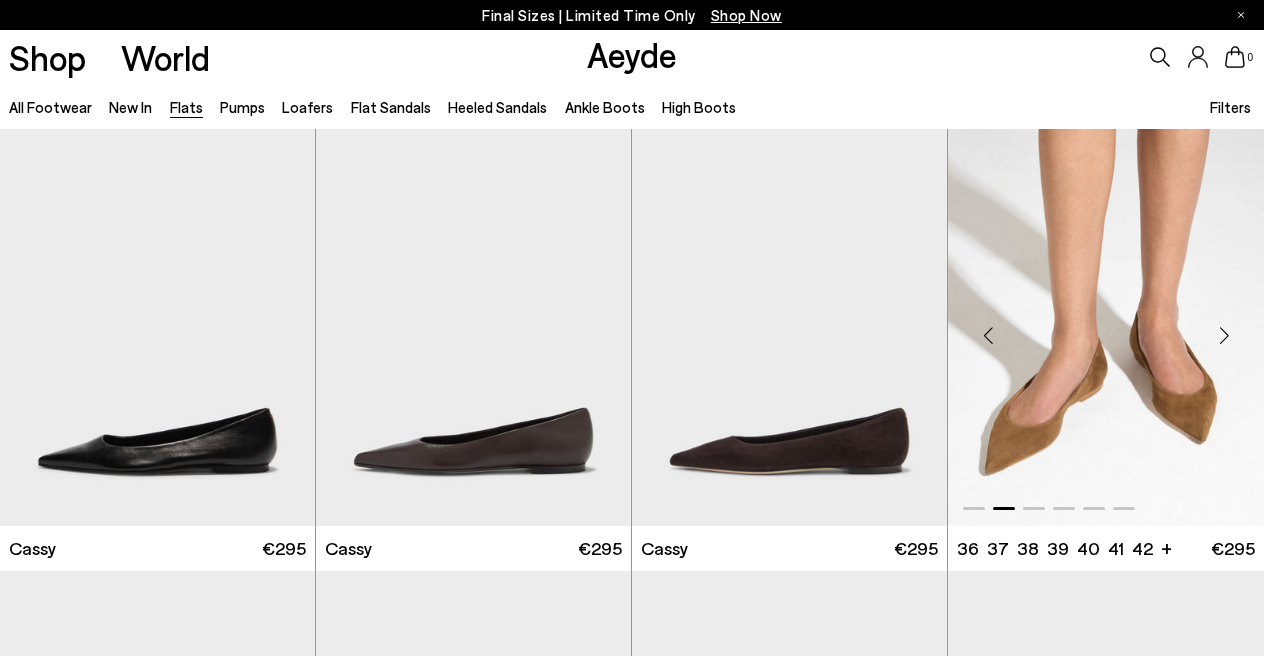 click at bounding box center (1224, 335) 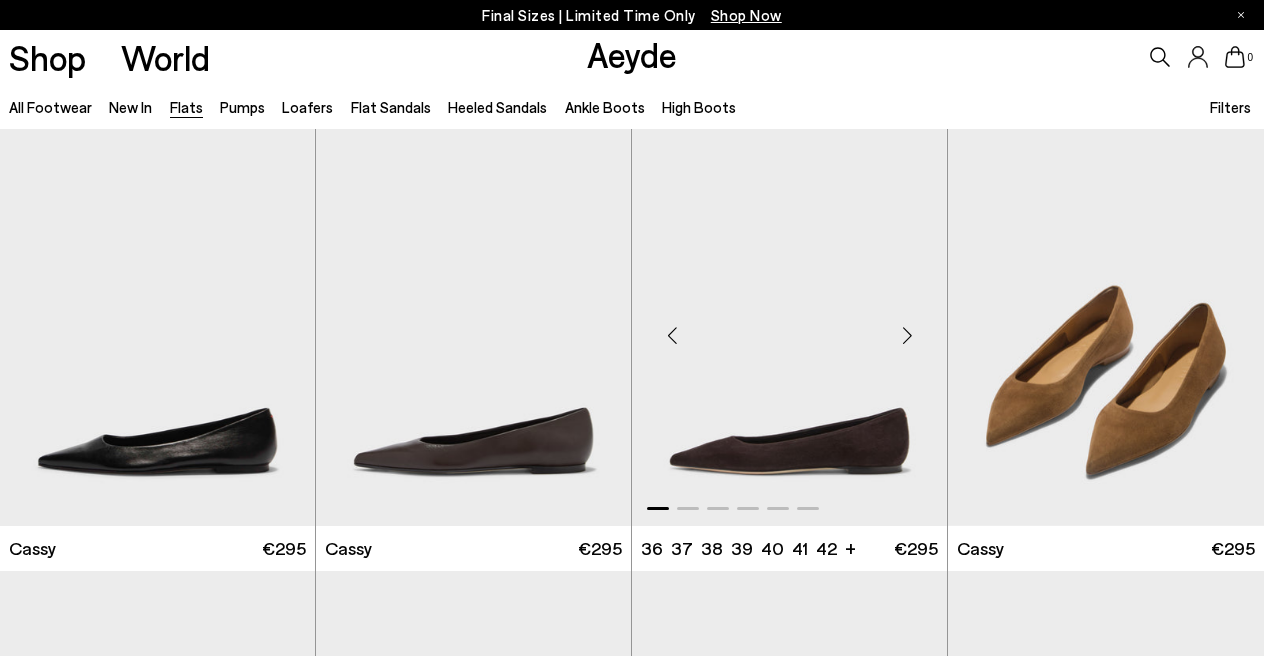 click at bounding box center (907, 335) 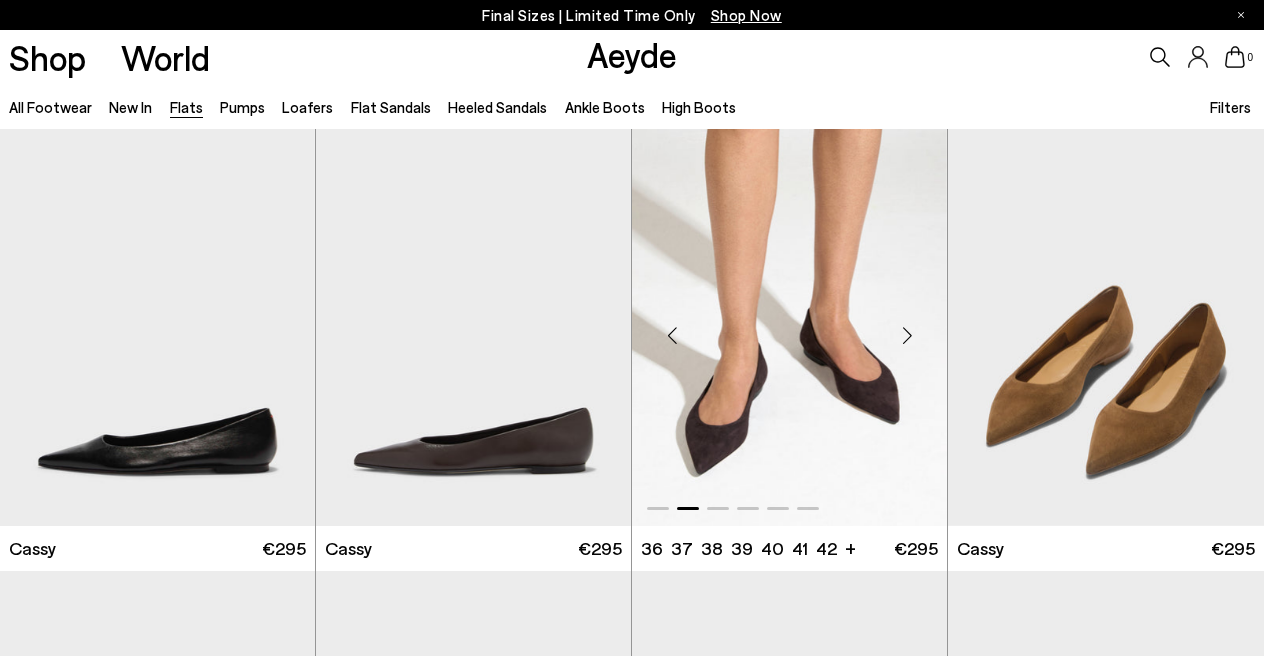 click at bounding box center [907, 335] 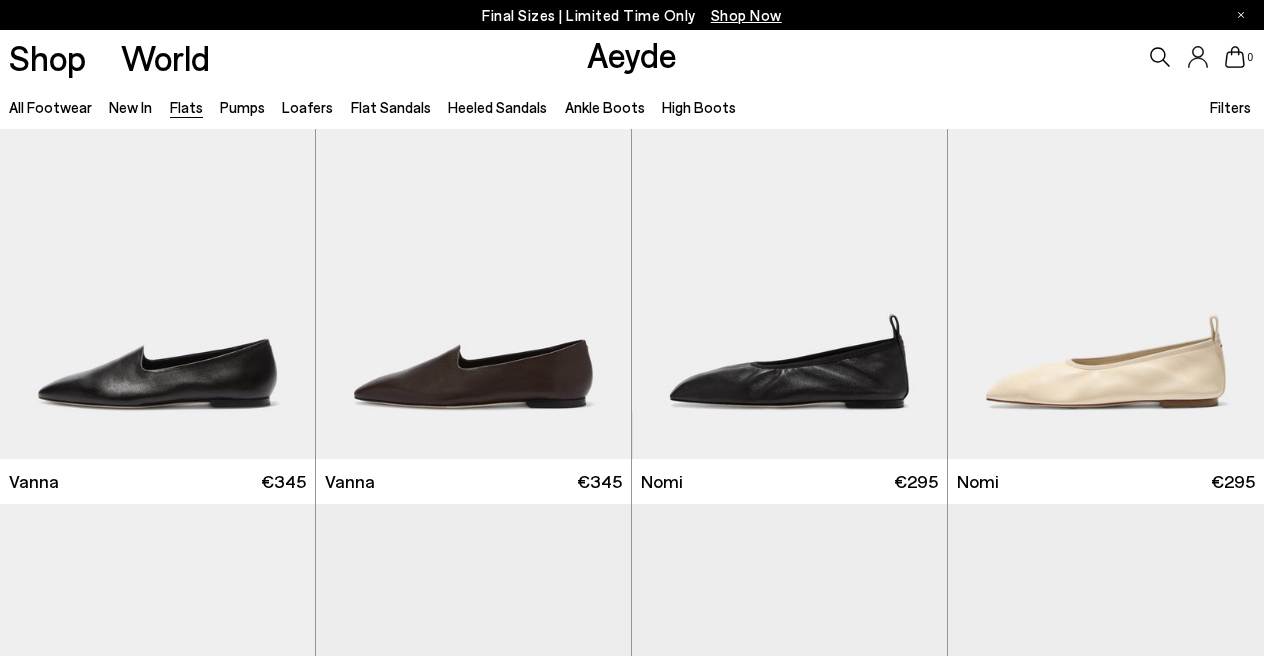 scroll, scrollTop: 962, scrollLeft: 0, axis: vertical 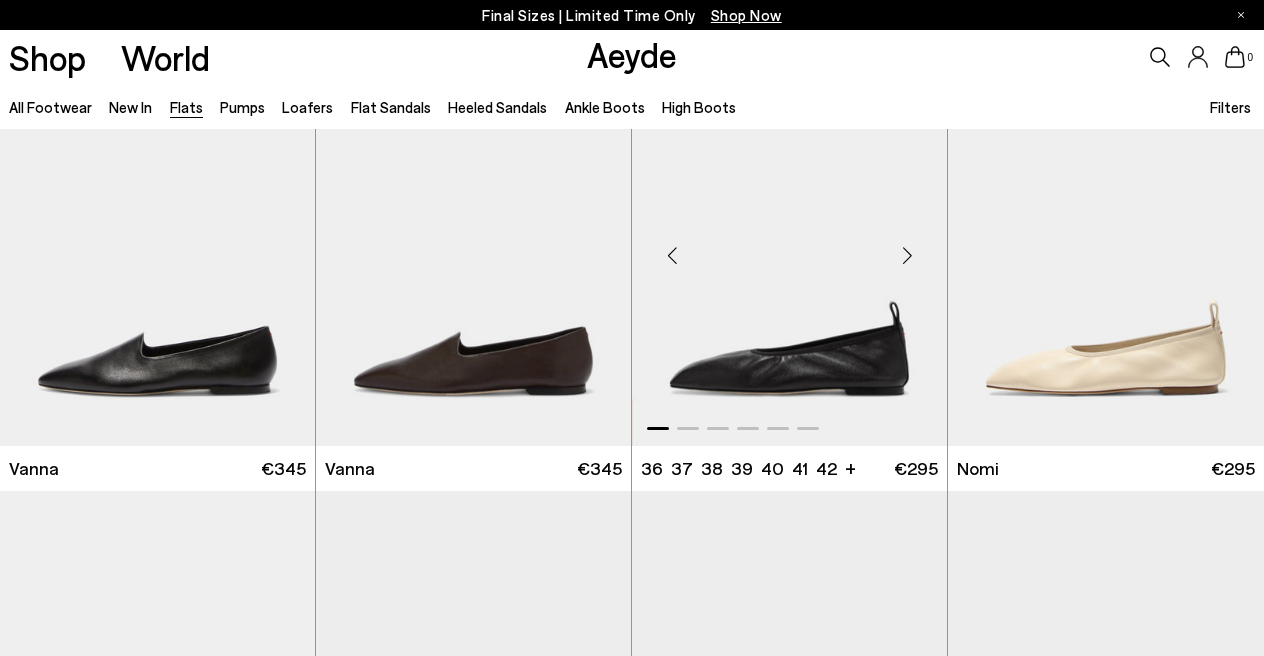 click at bounding box center (907, 256) 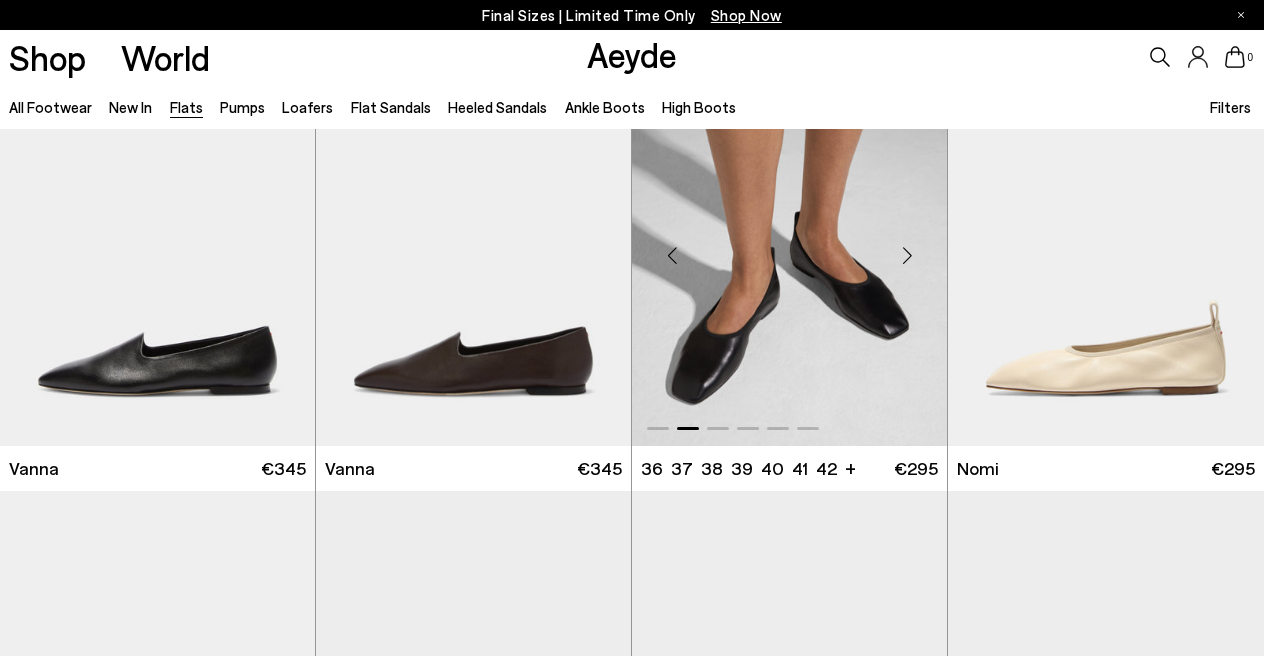 click at bounding box center [907, 256] 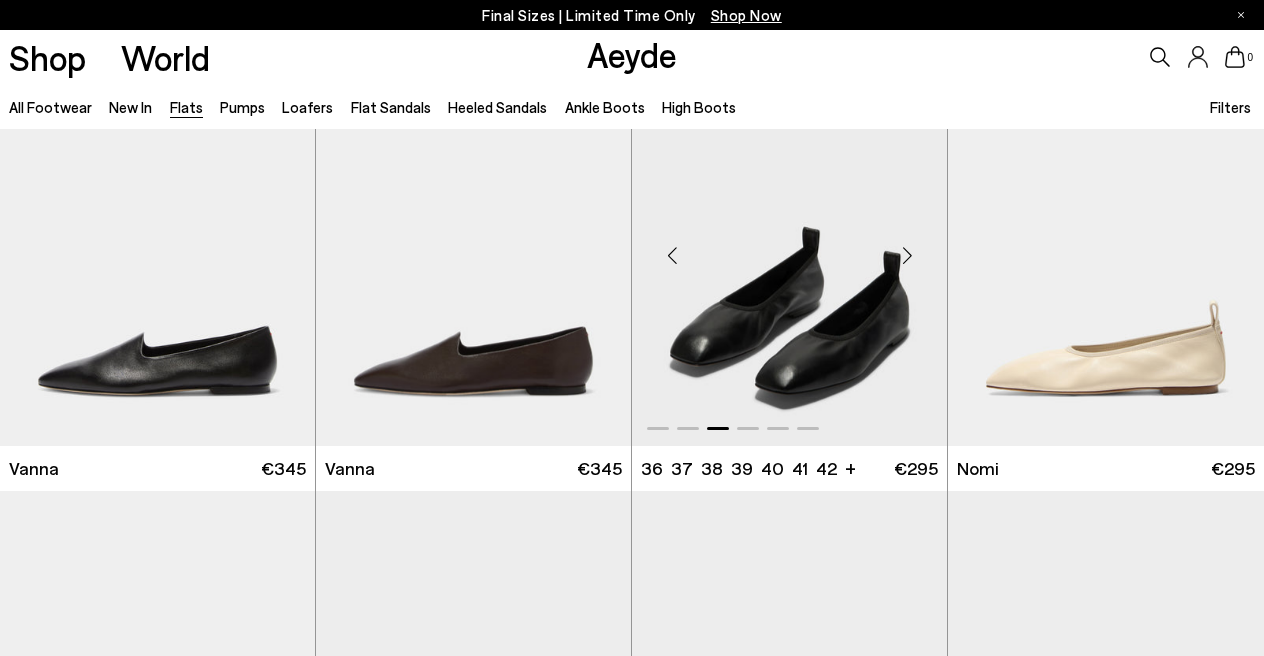 click at bounding box center [907, 256] 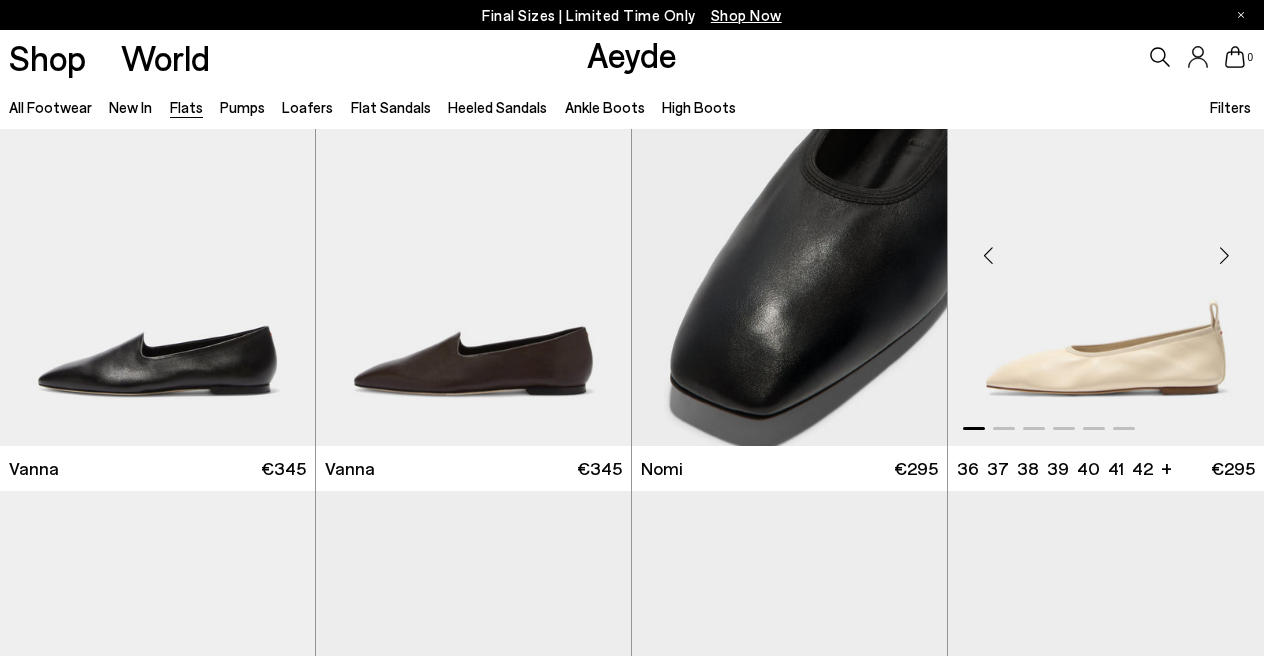click at bounding box center [1224, 256] 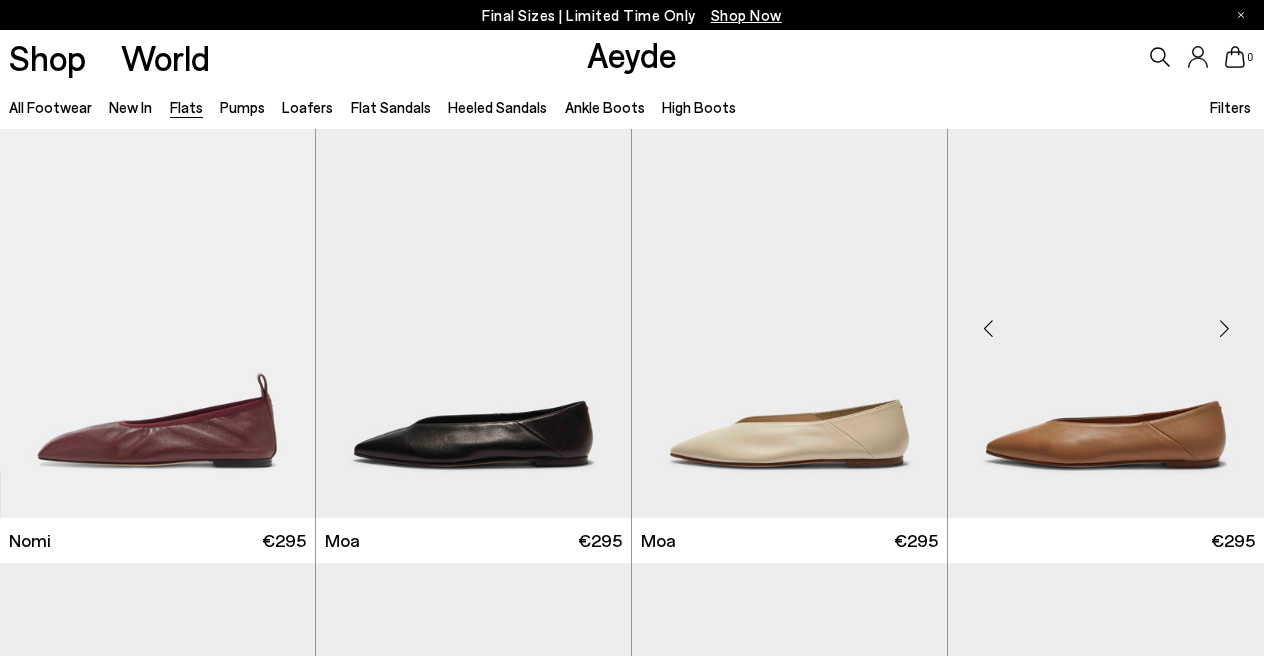 scroll, scrollTop: 1339, scrollLeft: 0, axis: vertical 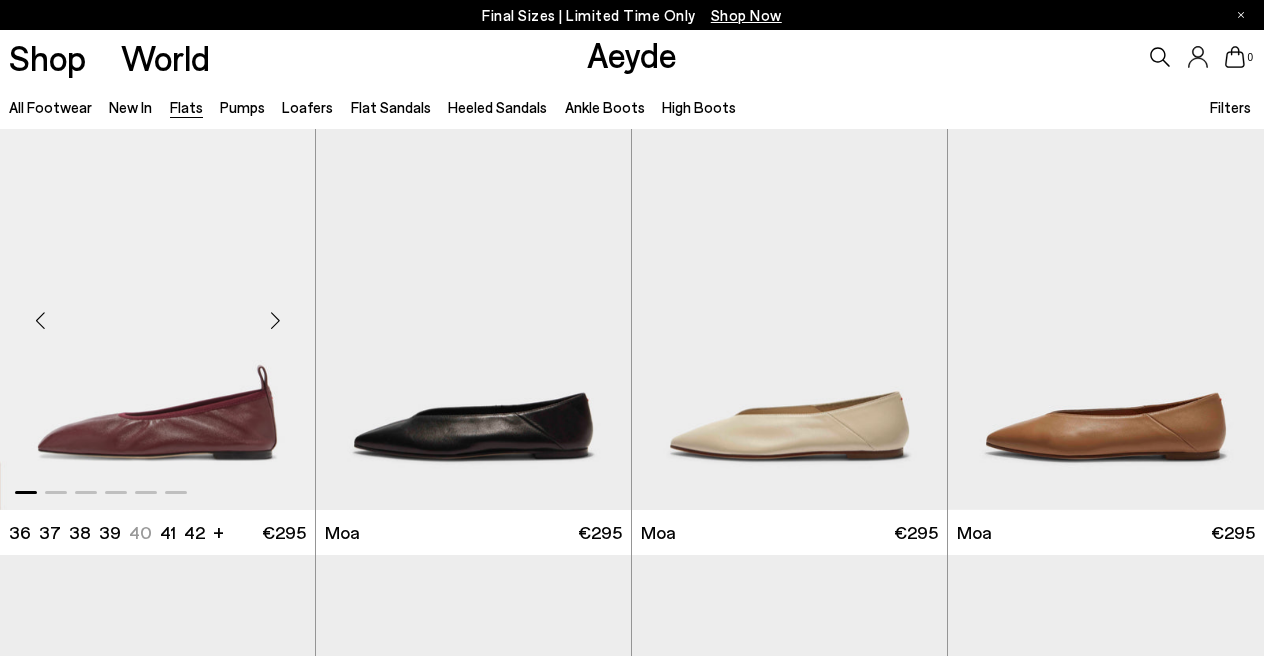click at bounding box center (275, 320) 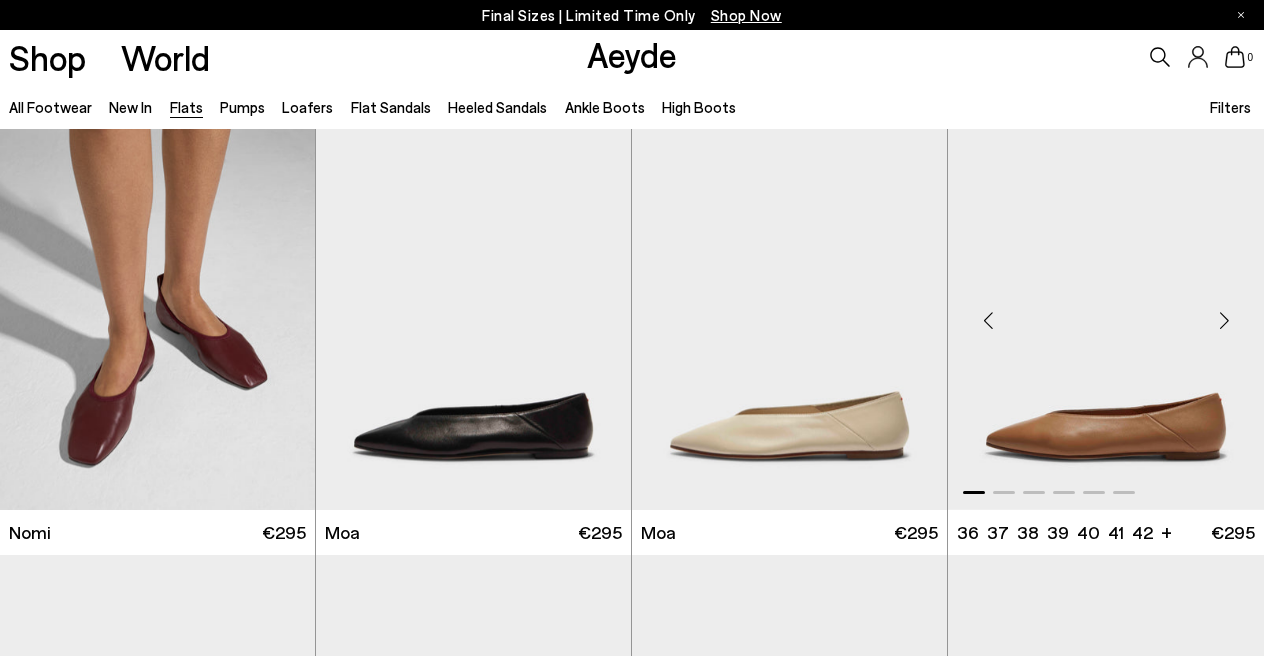 click at bounding box center [1224, 320] 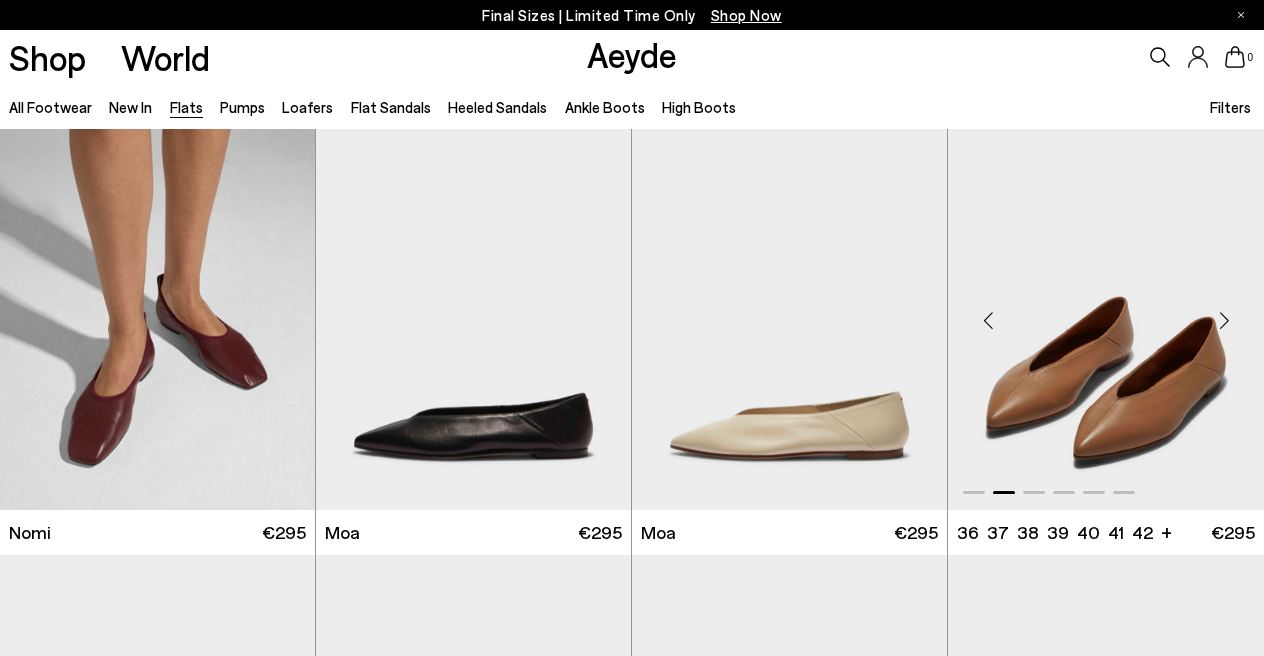 click at bounding box center (1224, 320) 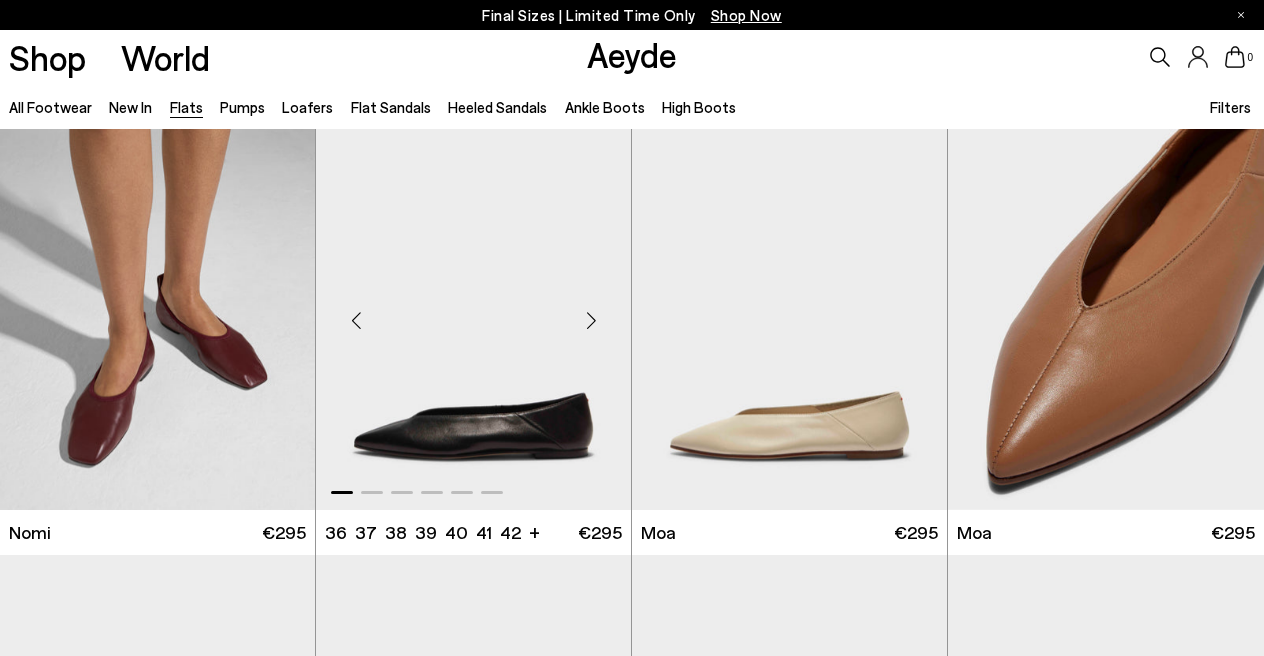 click at bounding box center (591, 320) 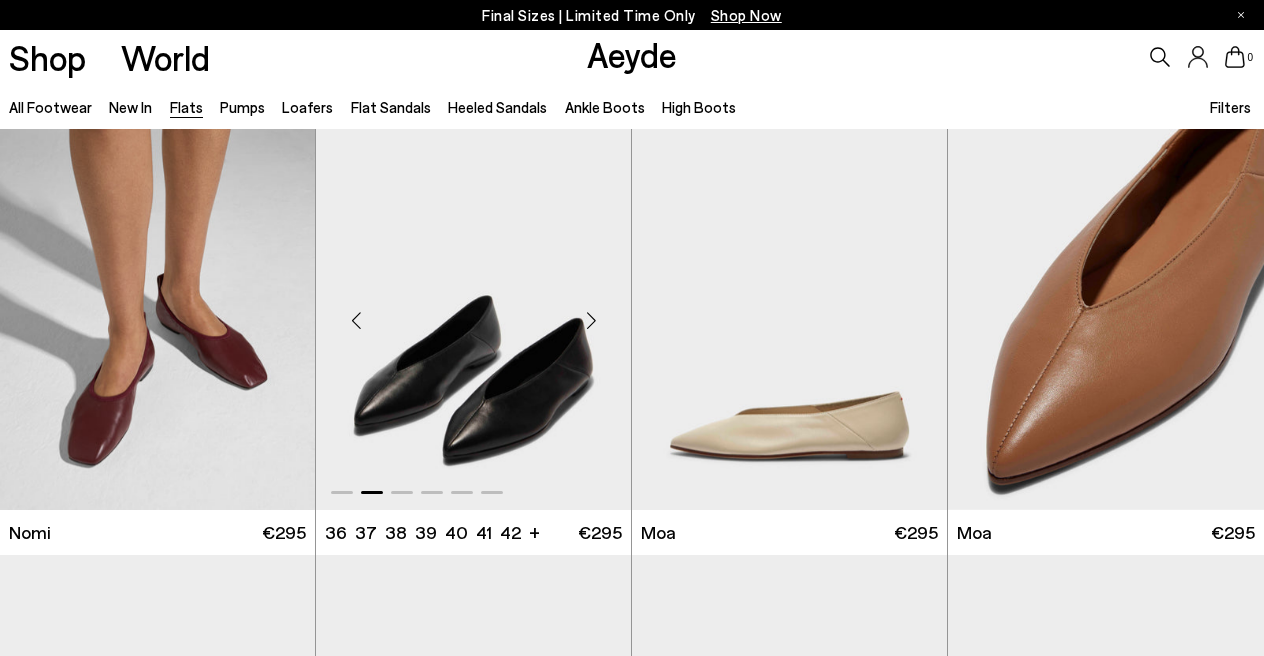 click at bounding box center (591, 320) 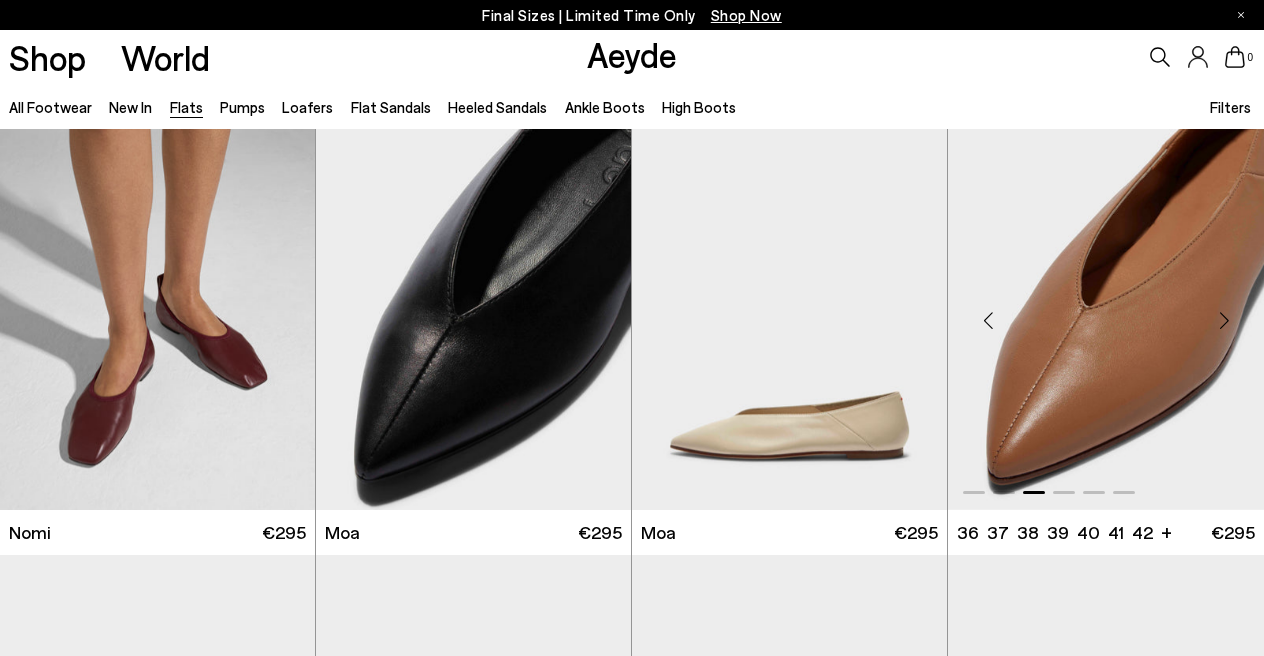 click at bounding box center [1106, 312] 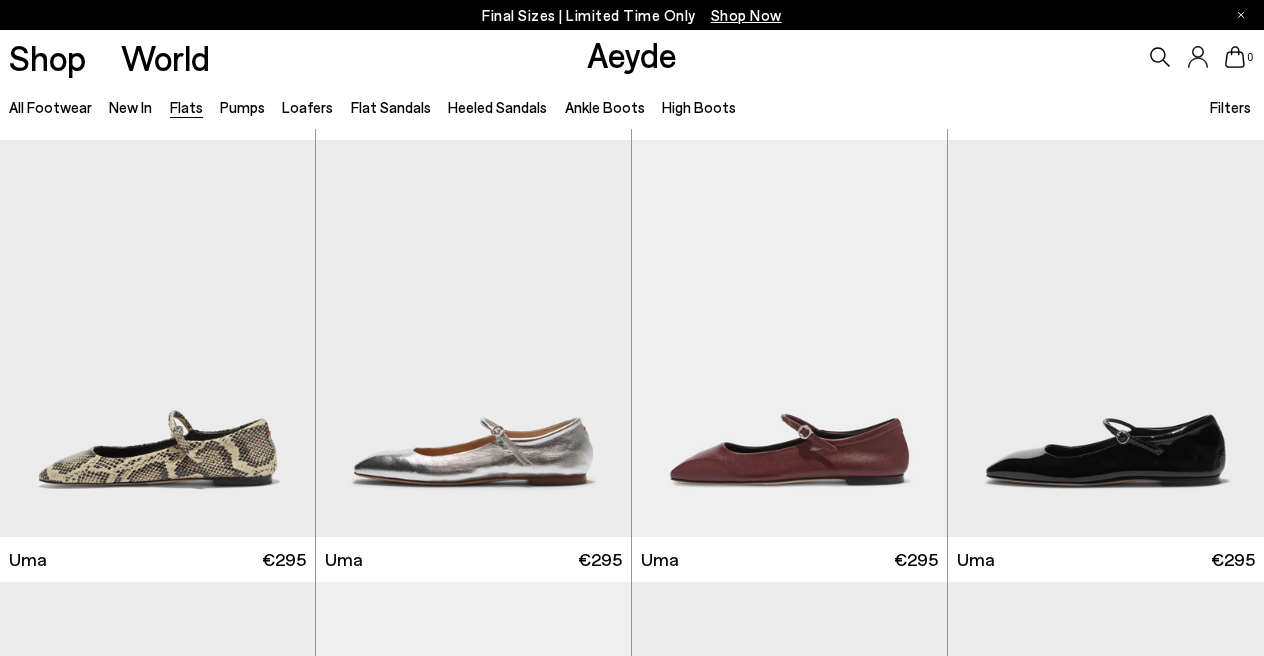 scroll, scrollTop: 4403, scrollLeft: 0, axis: vertical 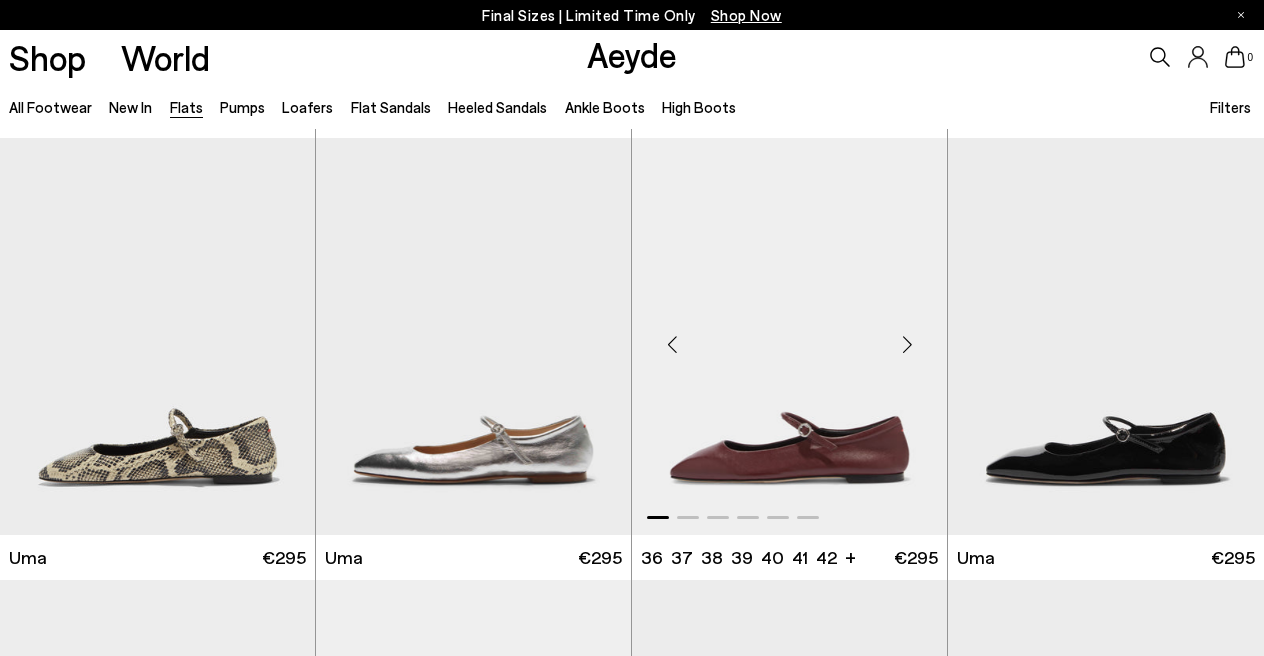 click at bounding box center (907, 345) 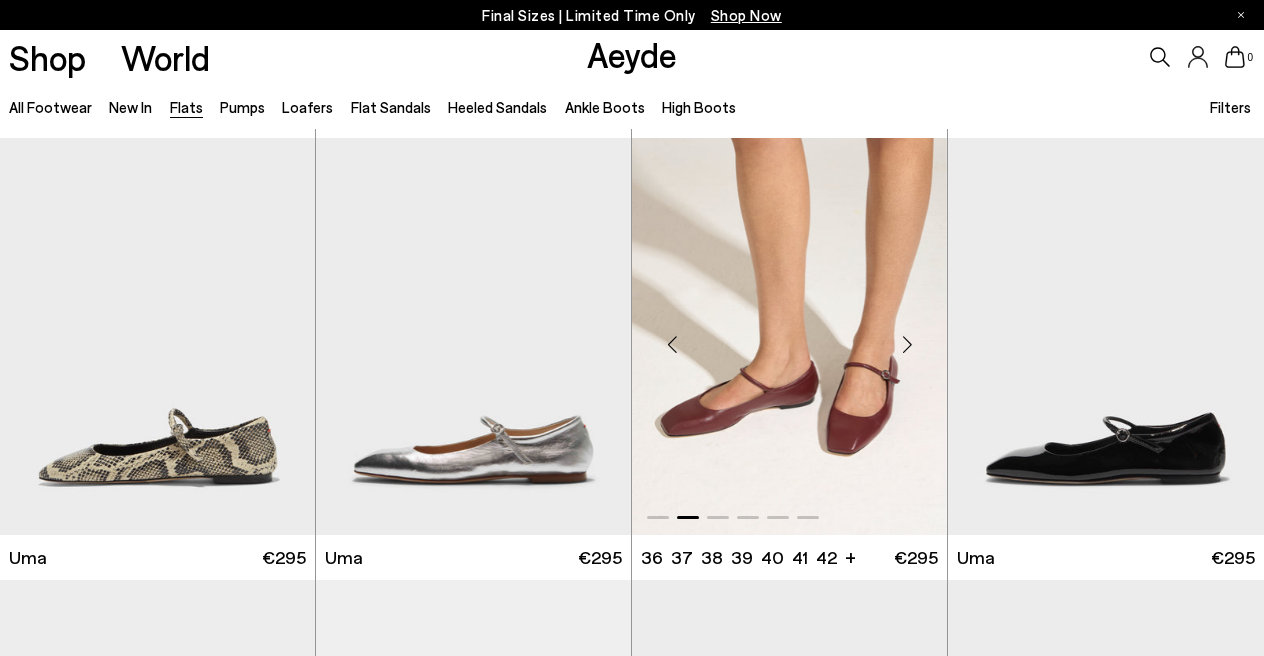 click at bounding box center (907, 345) 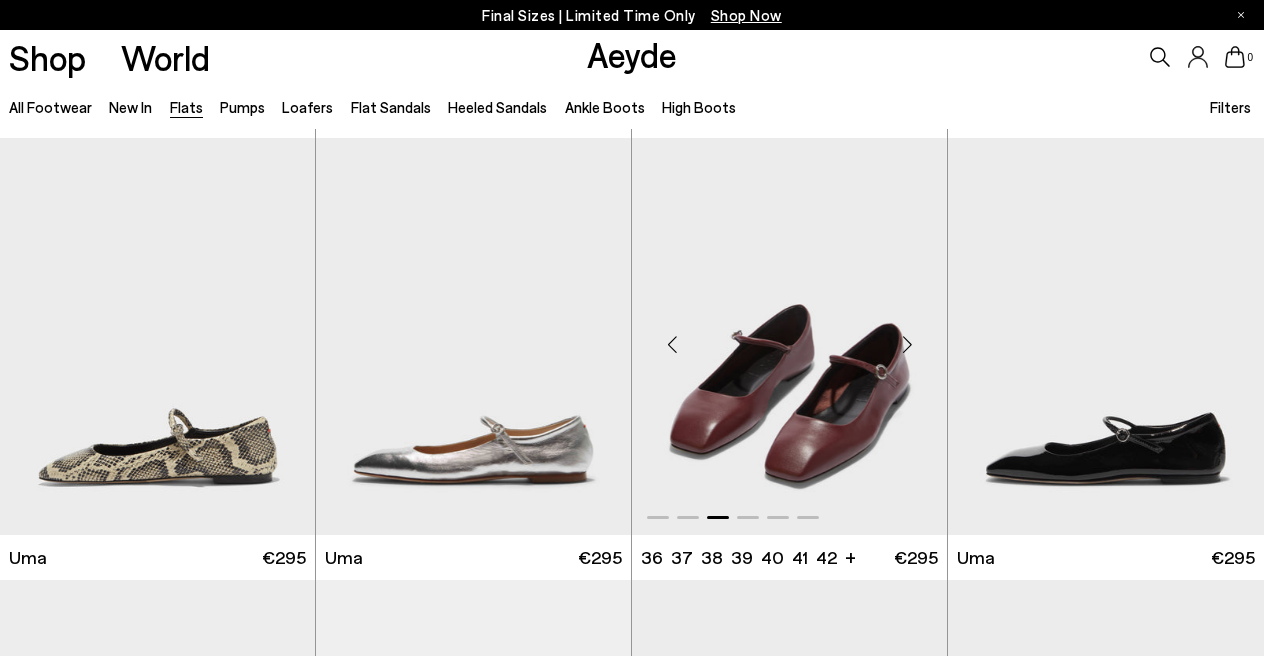 click at bounding box center (907, 345) 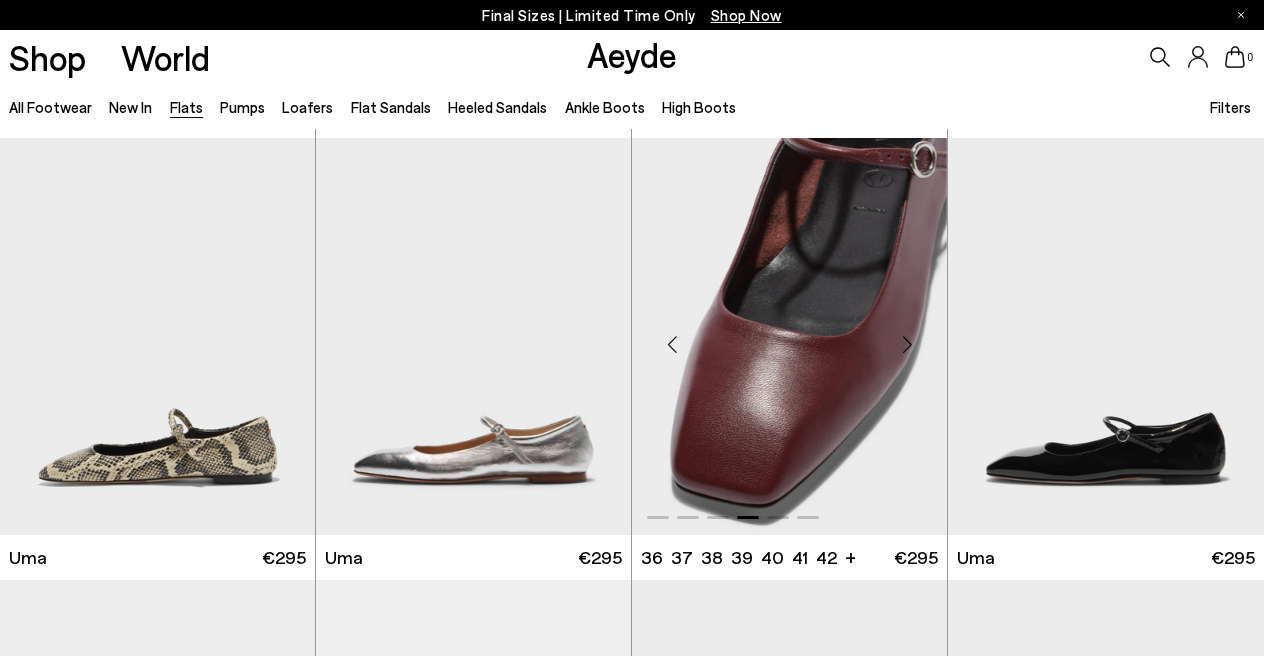 click at bounding box center [907, 345] 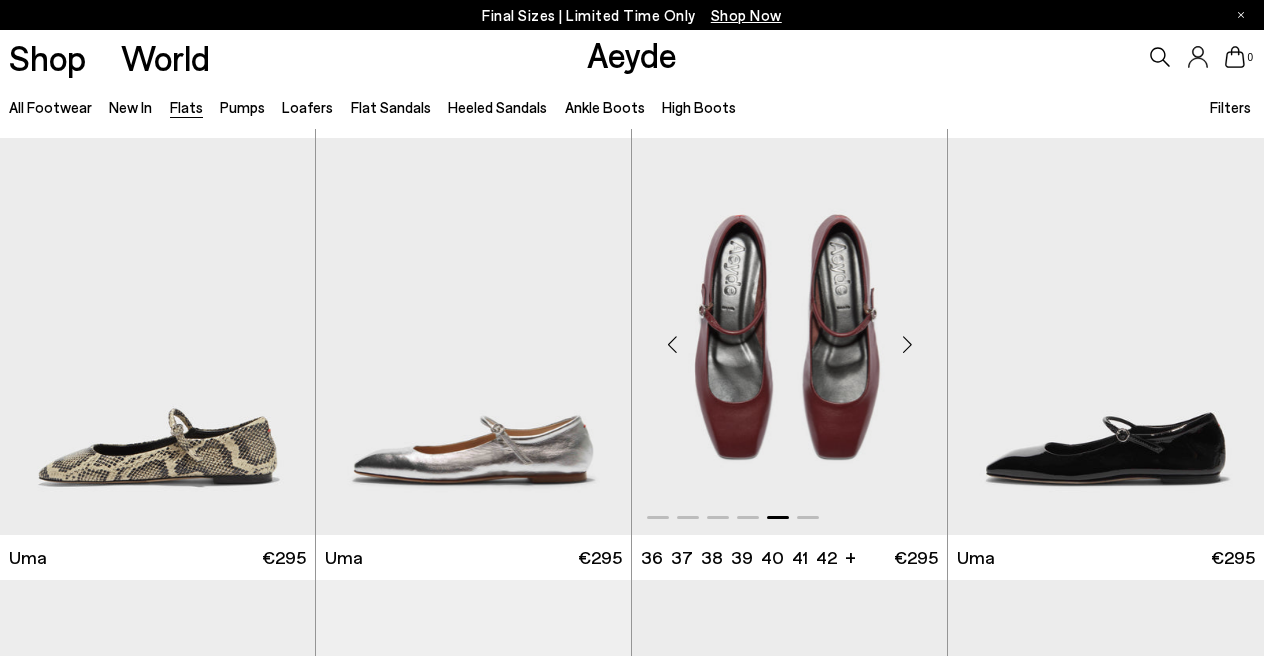 click at bounding box center [907, 345] 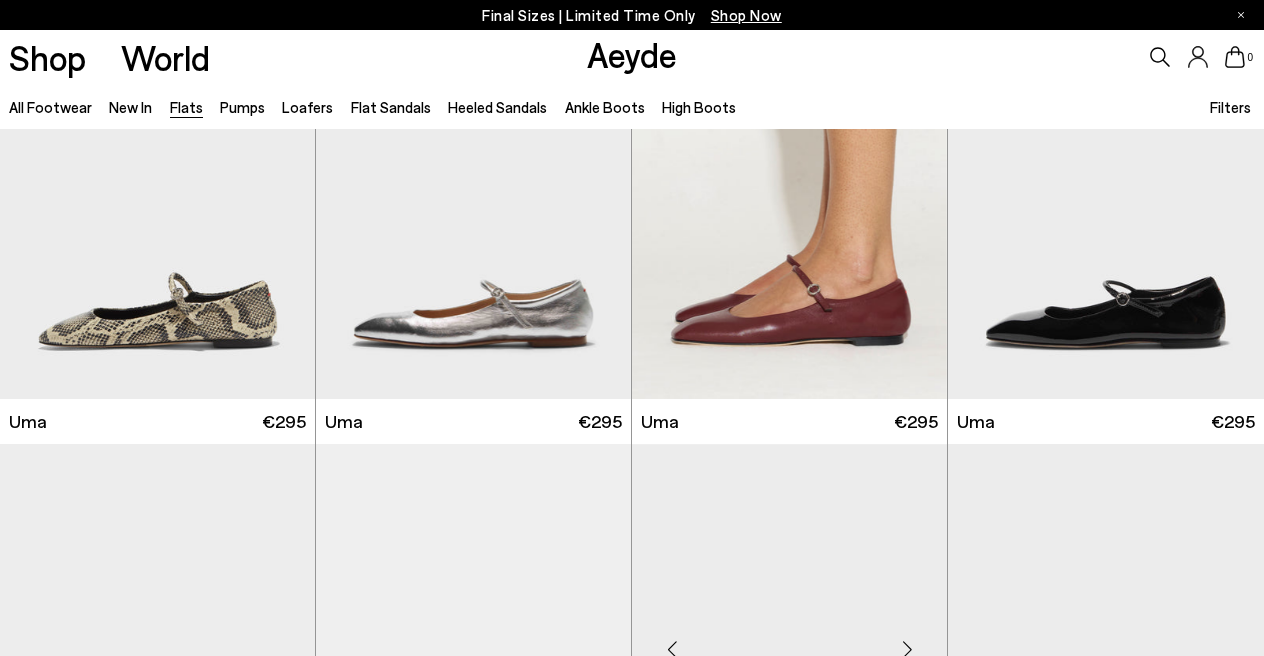 scroll, scrollTop: 4540, scrollLeft: 0, axis: vertical 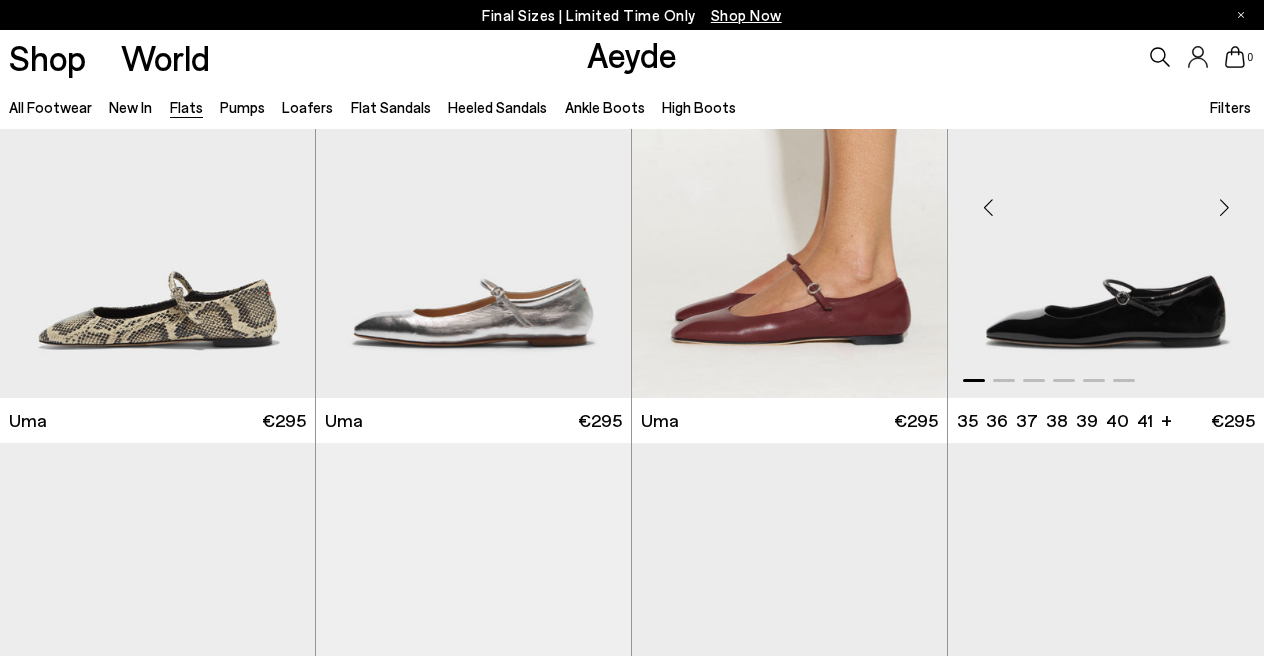 click at bounding box center (1224, 208) 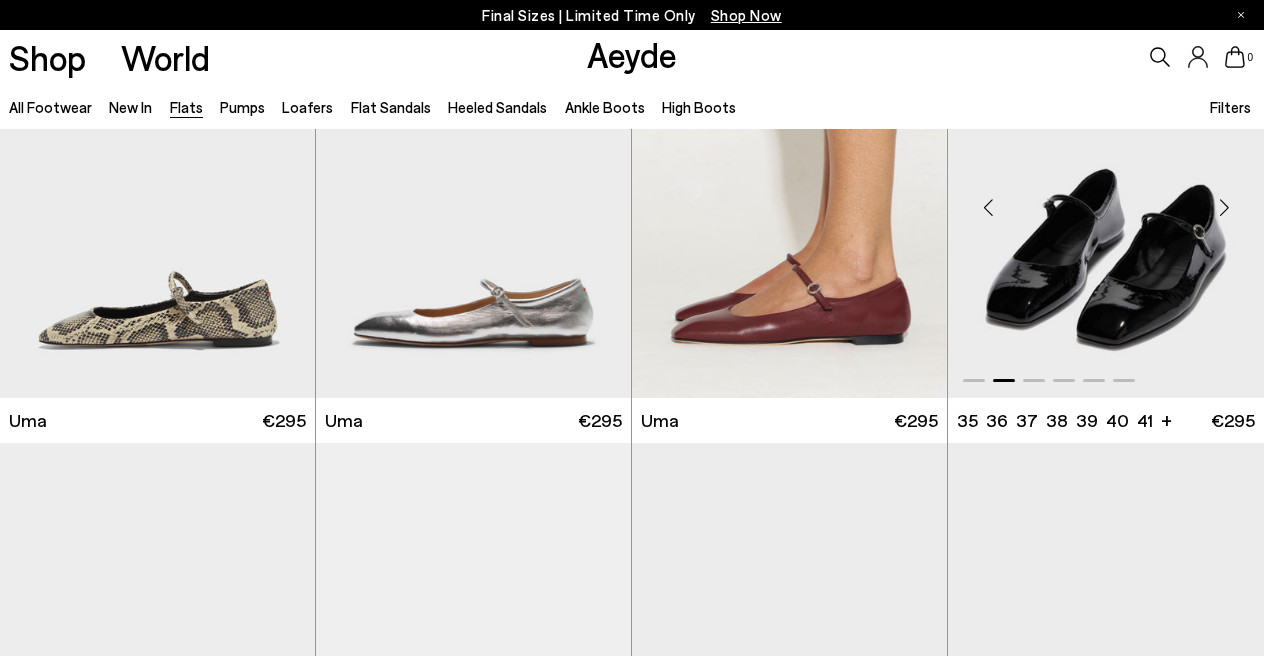 click at bounding box center [1224, 208] 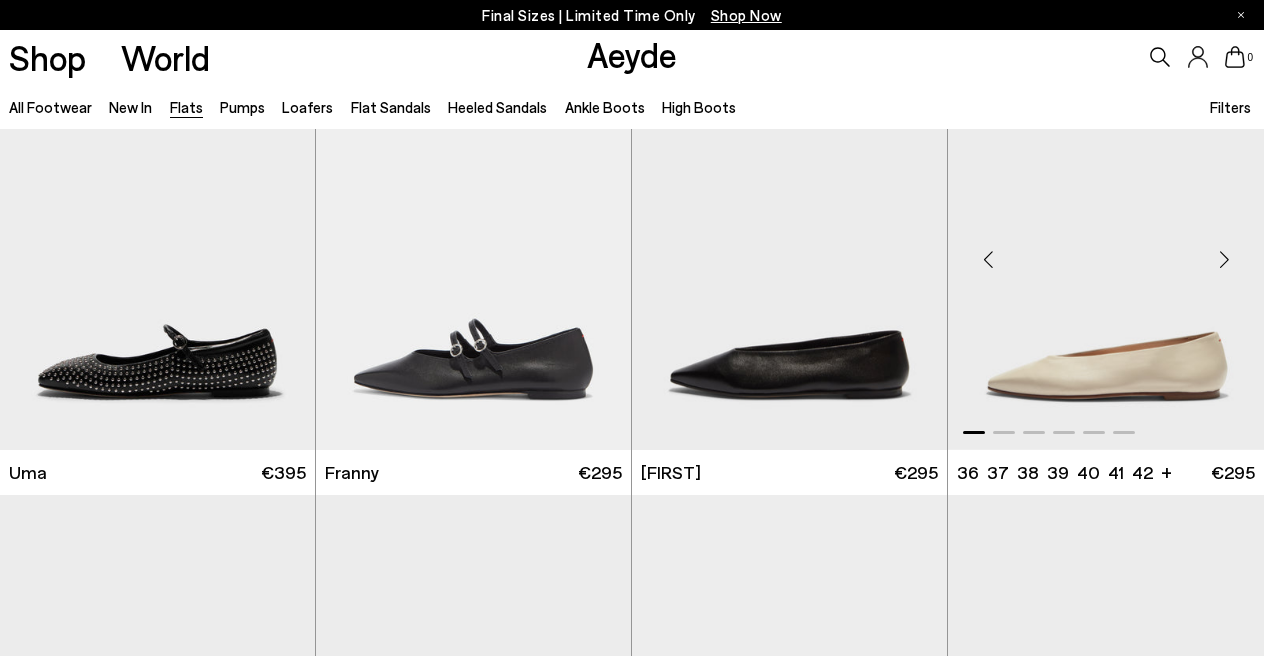scroll, scrollTop: 4931, scrollLeft: 0, axis: vertical 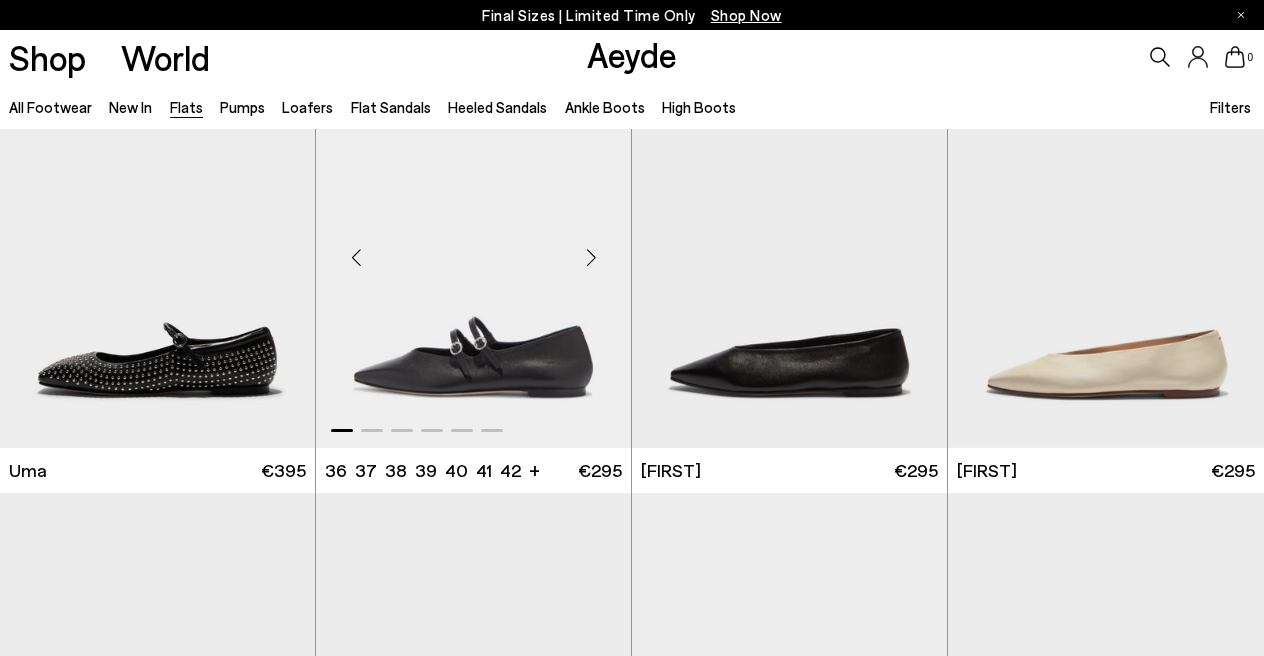 click at bounding box center (591, 258) 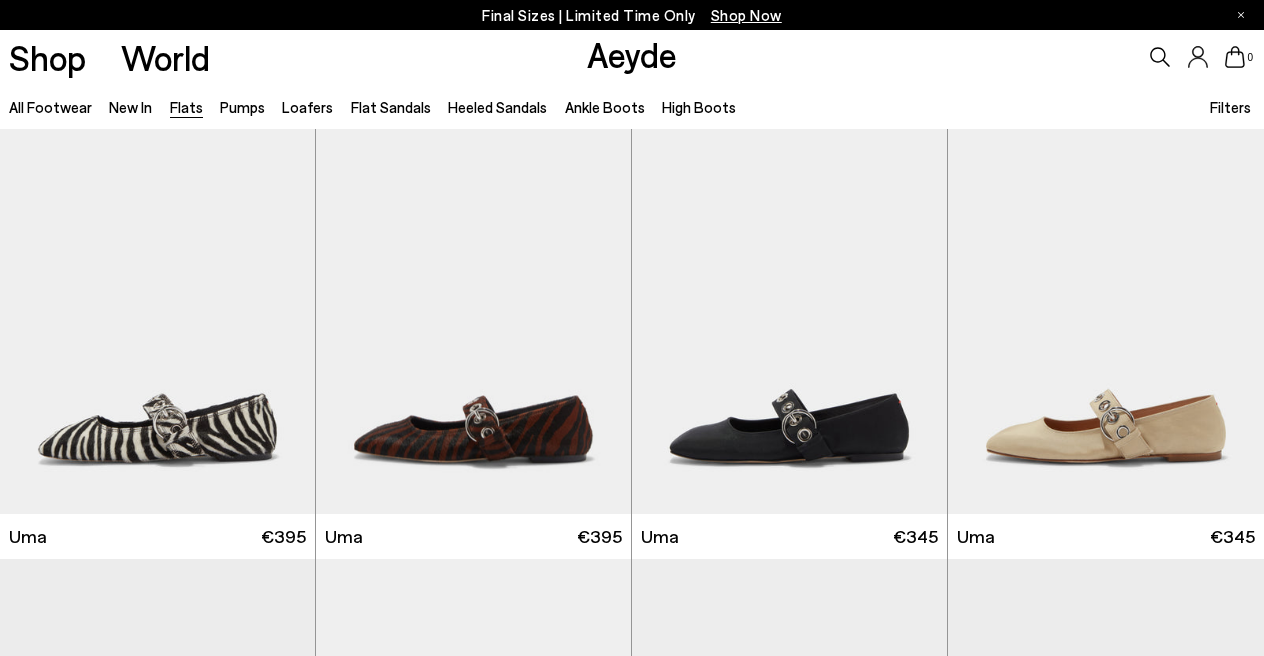 scroll, scrollTop: 6631, scrollLeft: 0, axis: vertical 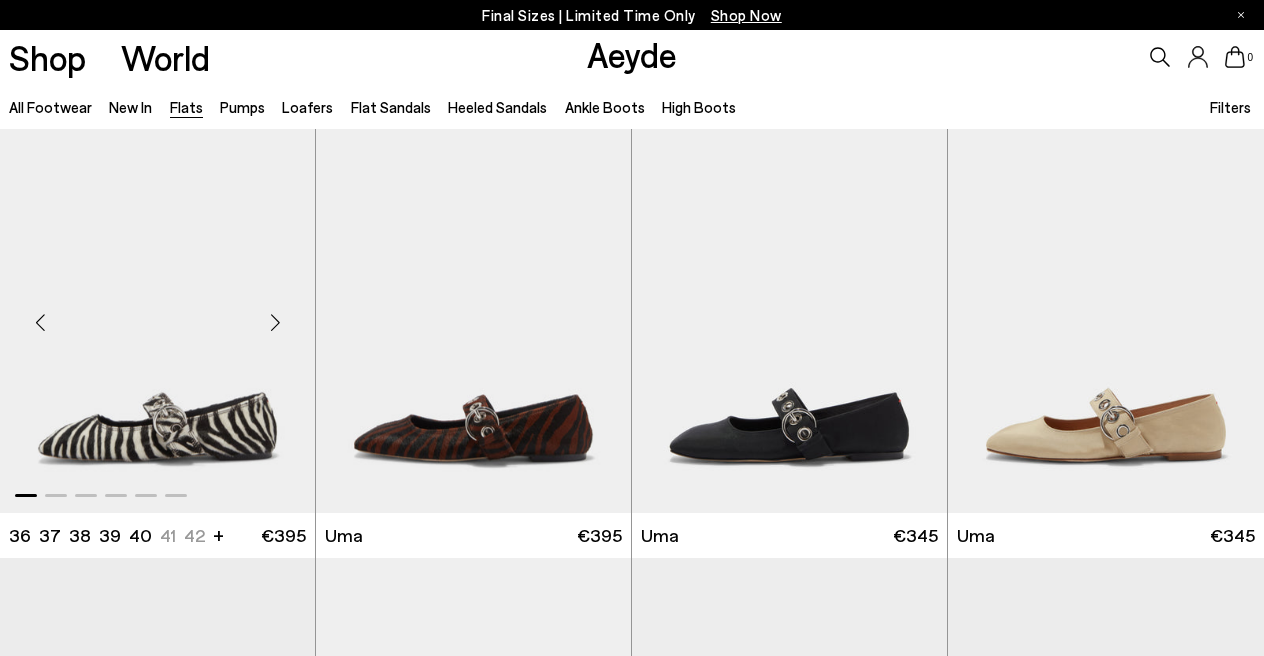 click at bounding box center (275, 323) 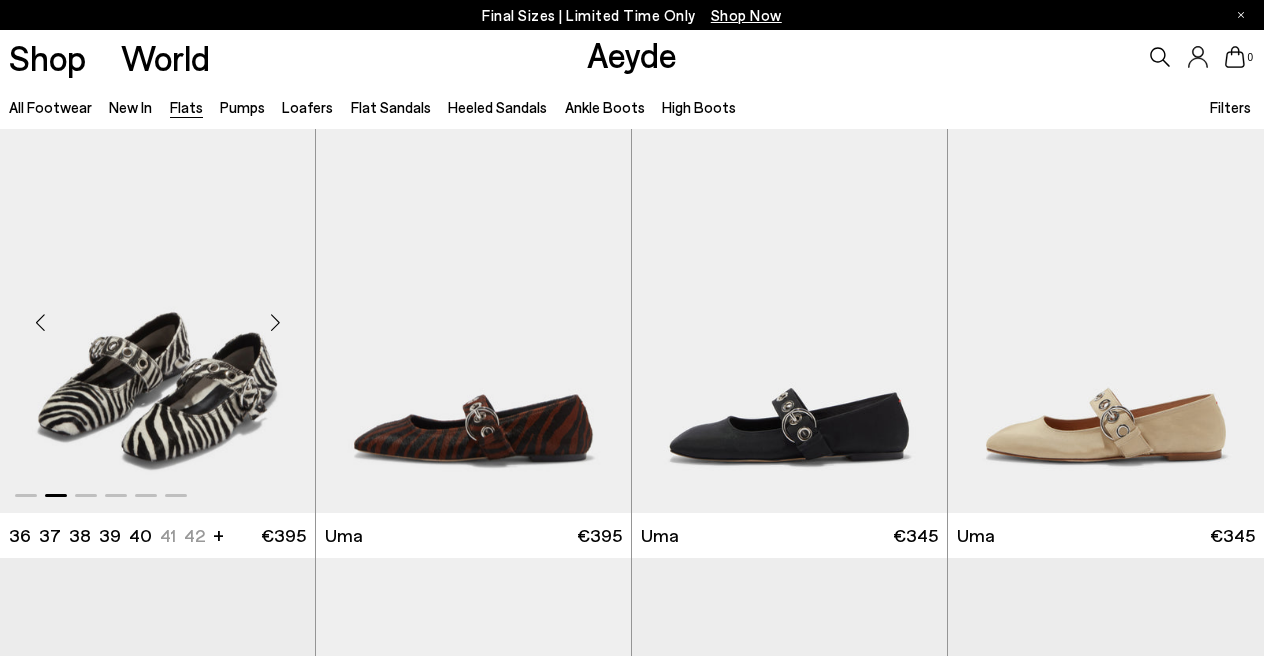 click at bounding box center [275, 323] 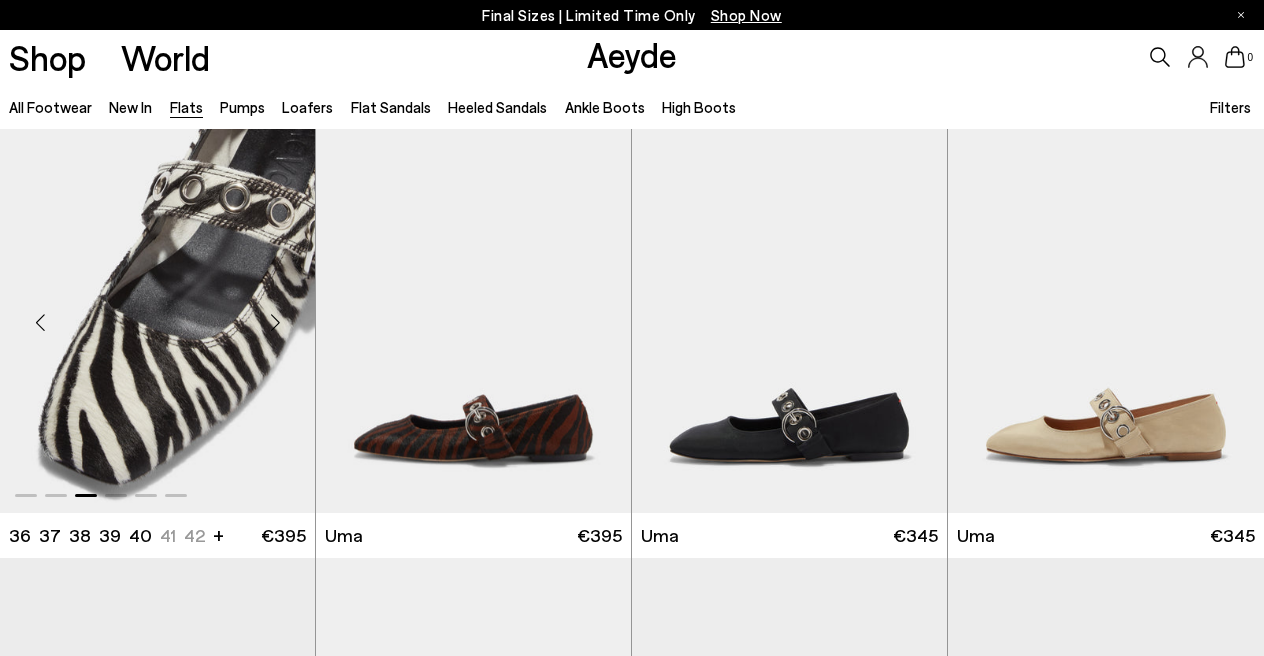 click at bounding box center (275, 323) 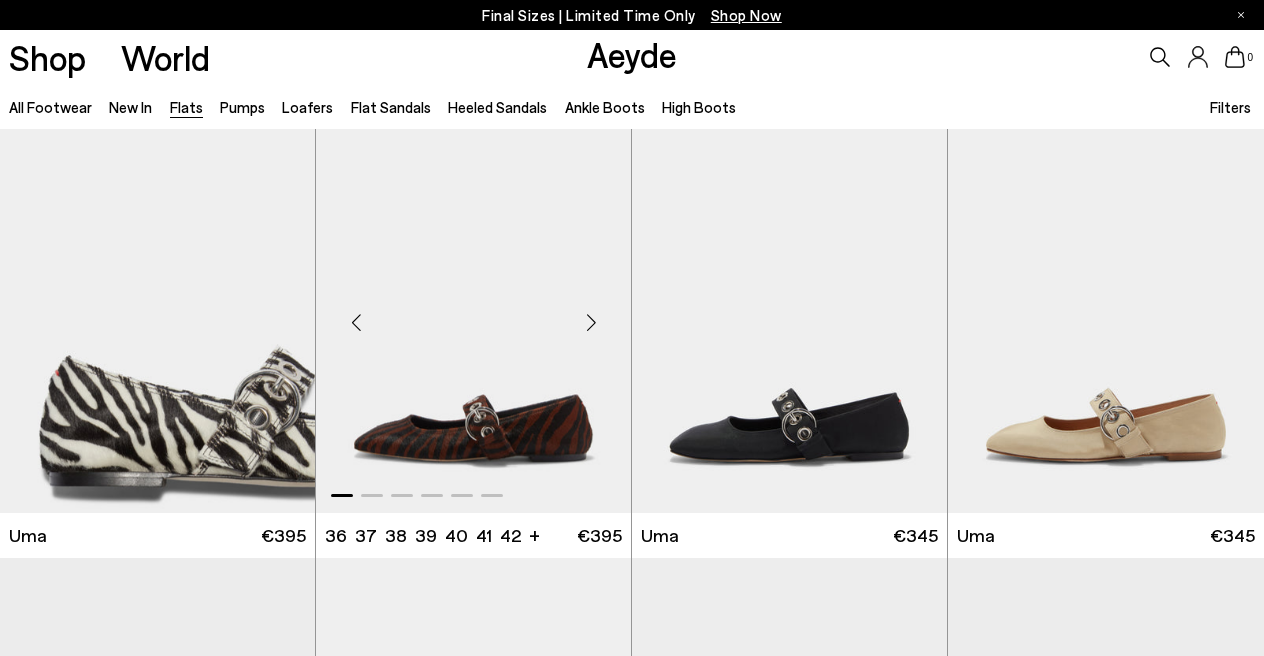click at bounding box center [591, 323] 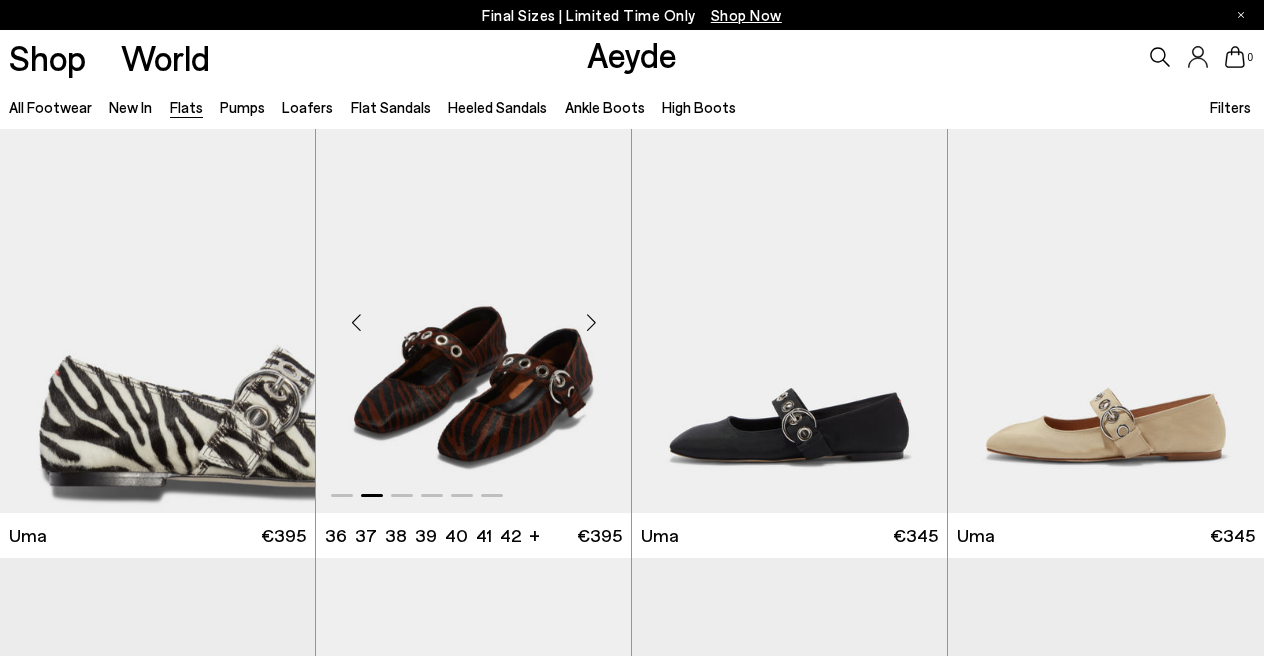 click at bounding box center (591, 323) 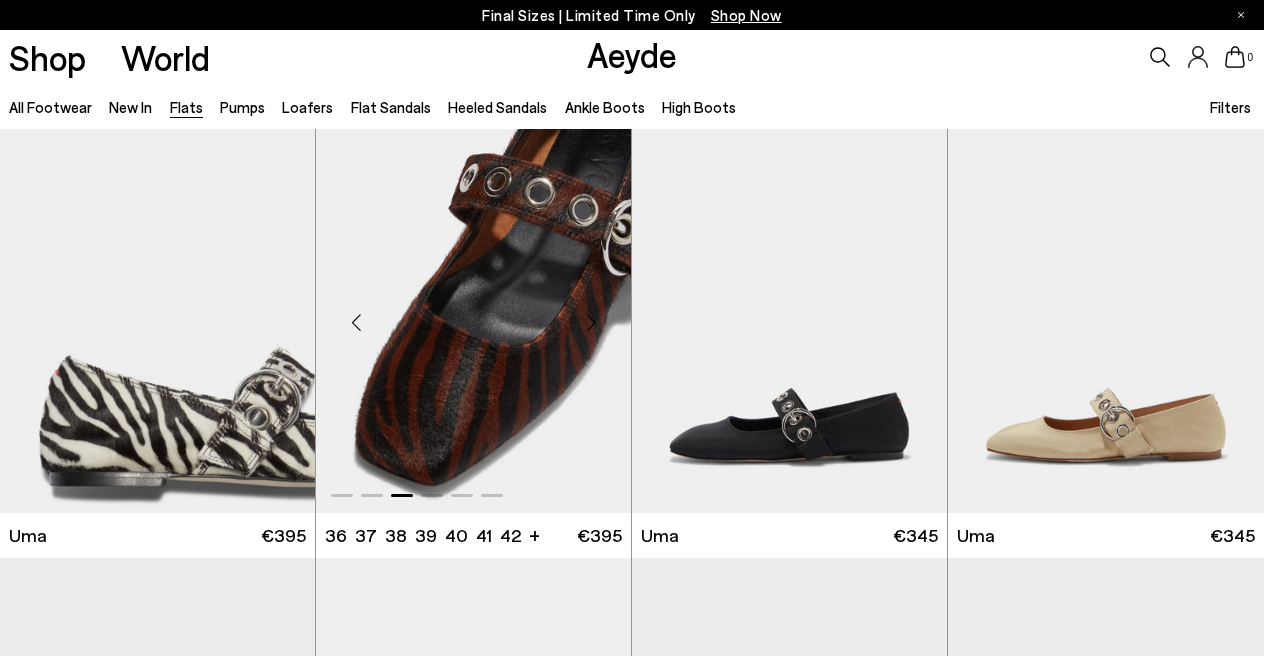 click at bounding box center (473, 315) 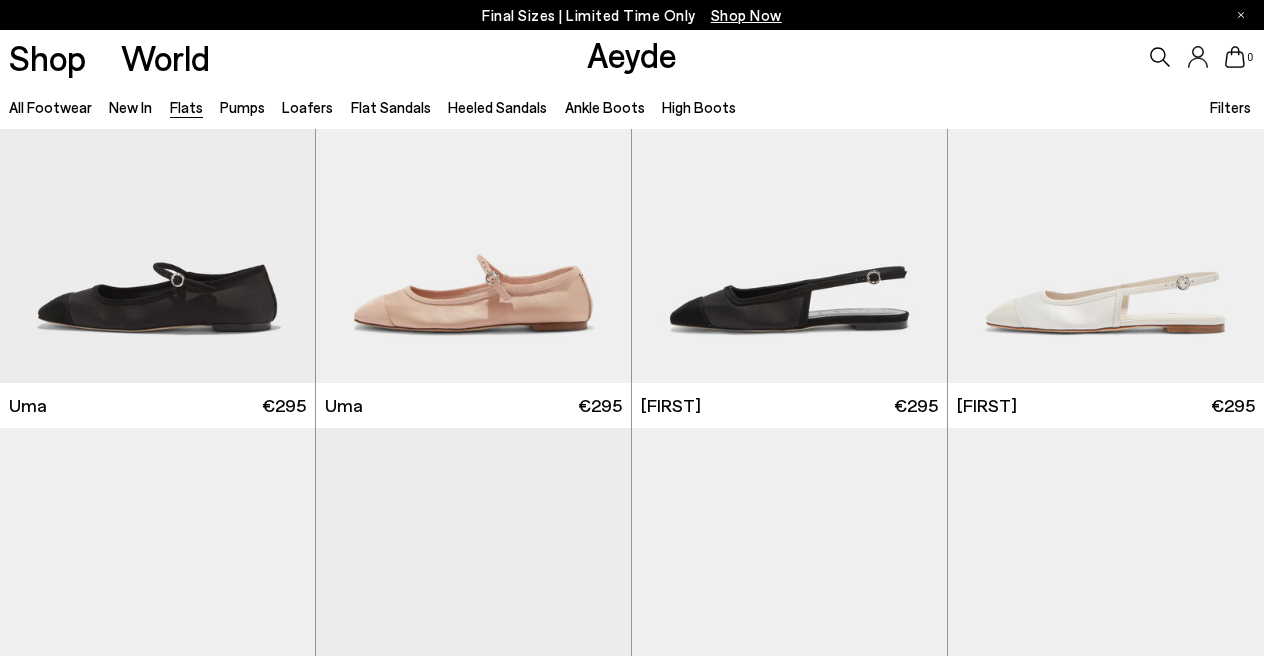 scroll, scrollTop: 7652, scrollLeft: 0, axis: vertical 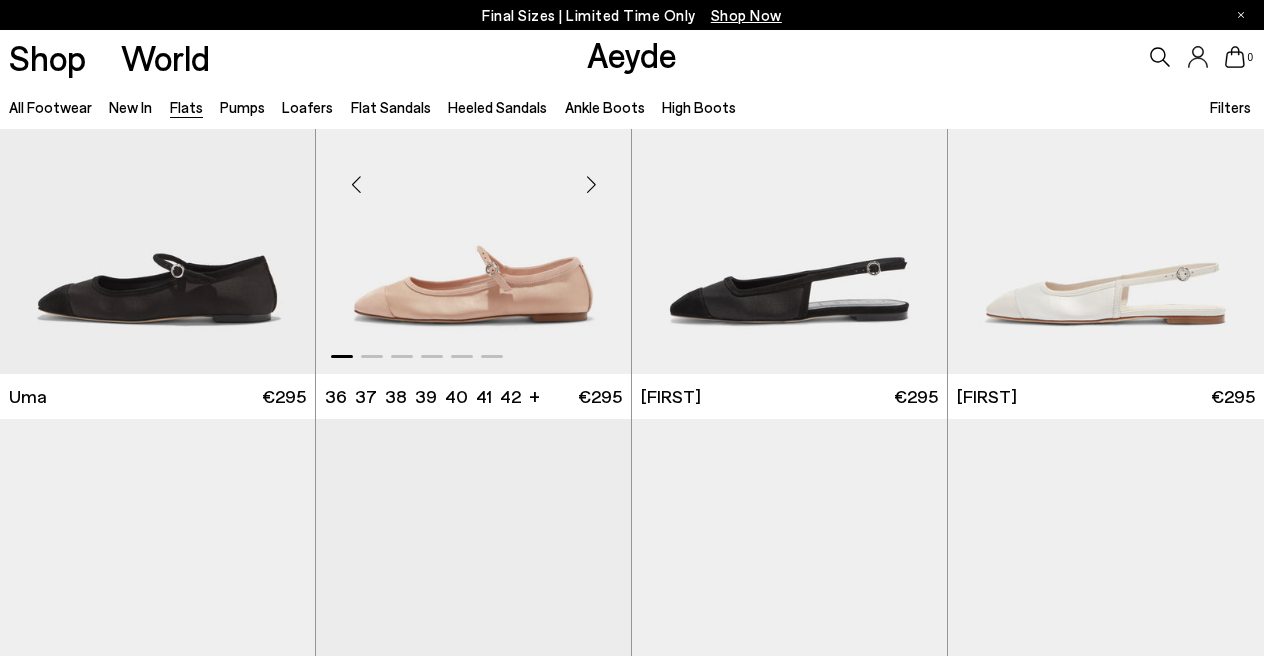 click at bounding box center [591, 184] 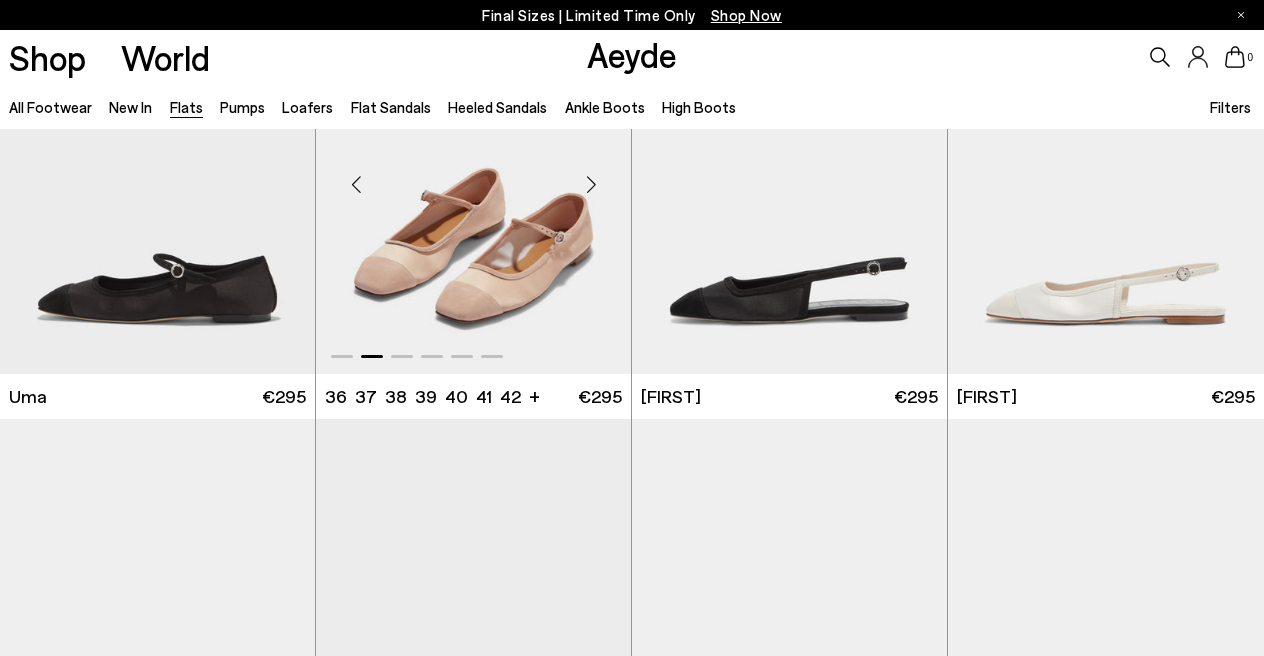 click at bounding box center (591, 184) 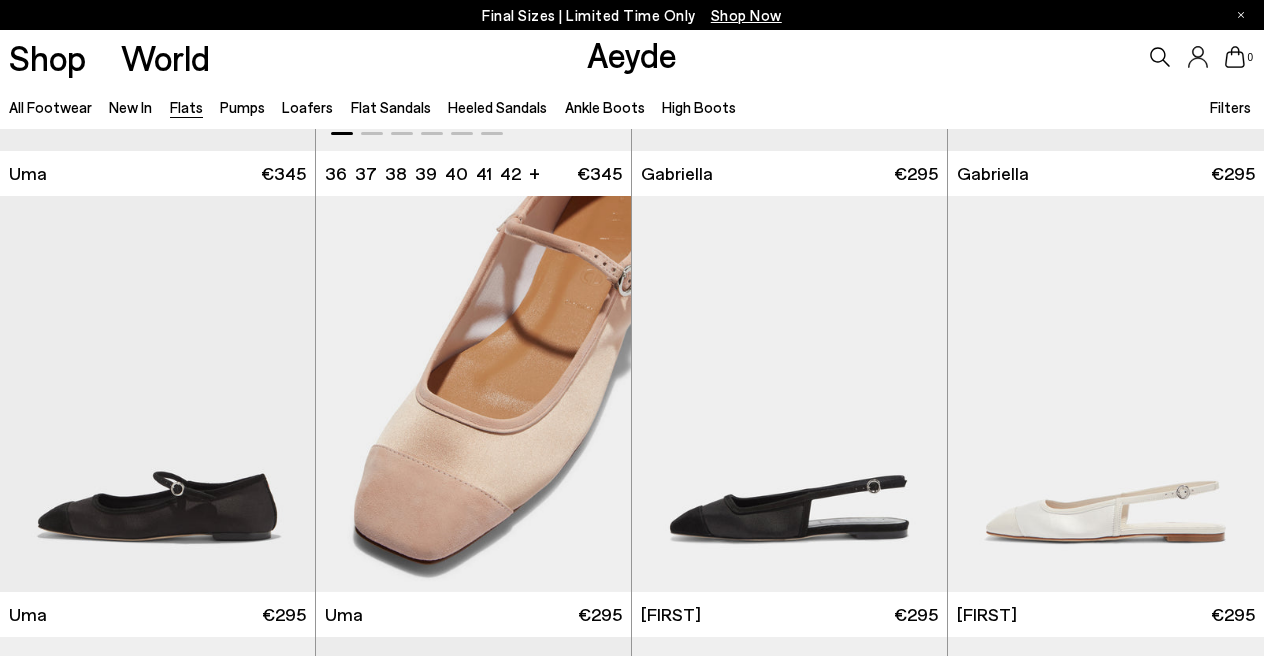 scroll, scrollTop: 7435, scrollLeft: 0, axis: vertical 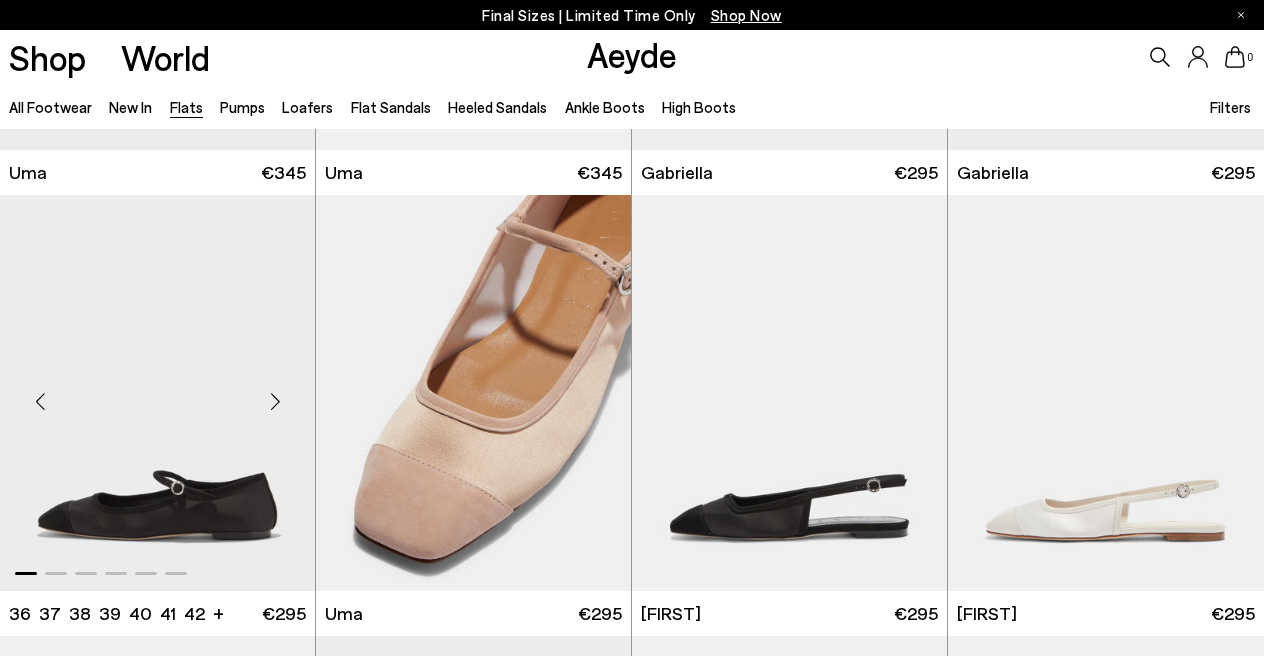 click at bounding box center [275, 401] 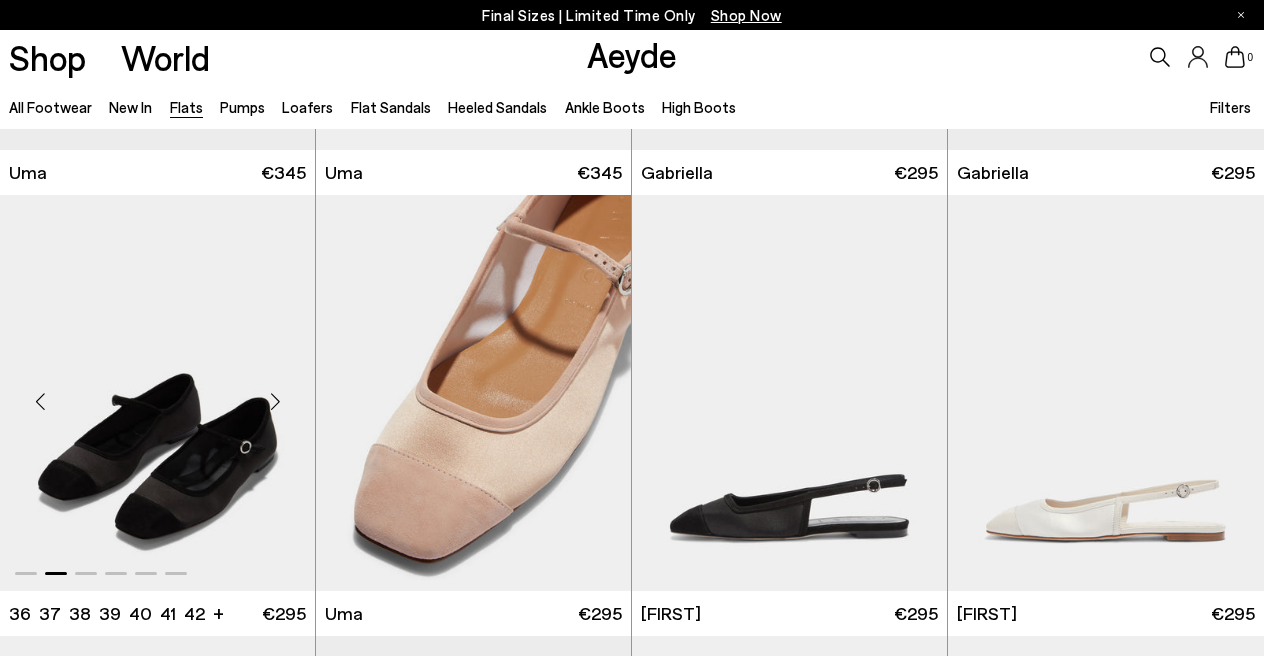click at bounding box center (157, 393) 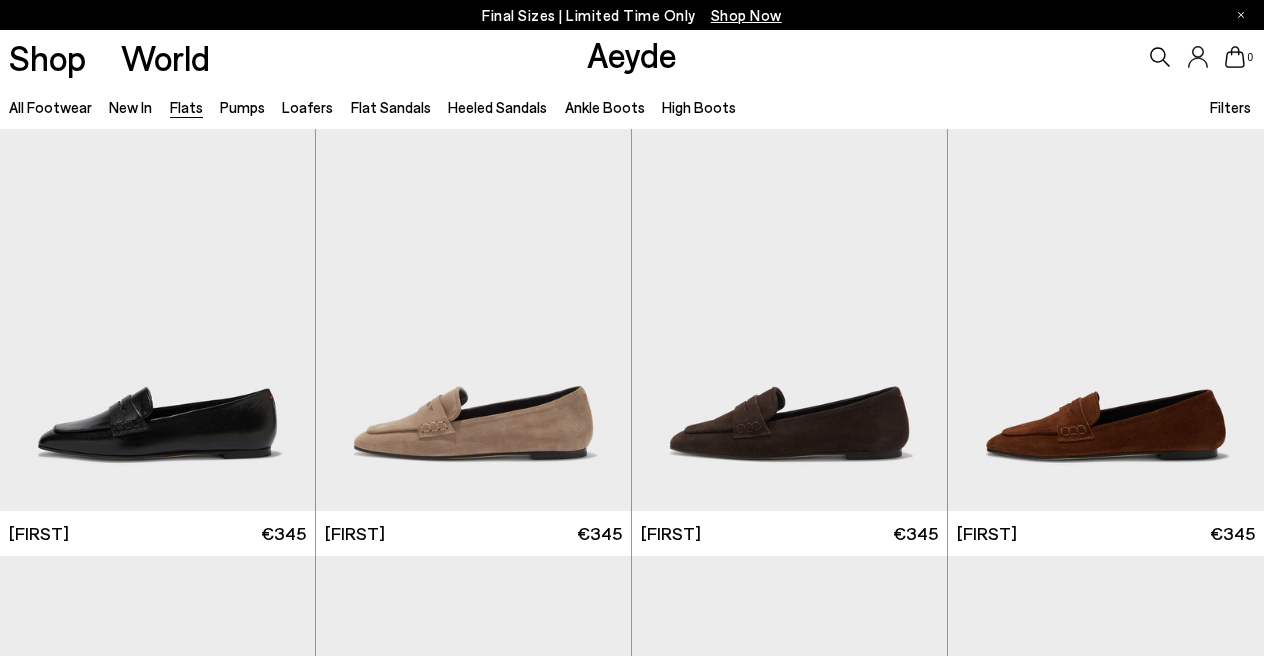 scroll, scrollTop: 8411, scrollLeft: 0, axis: vertical 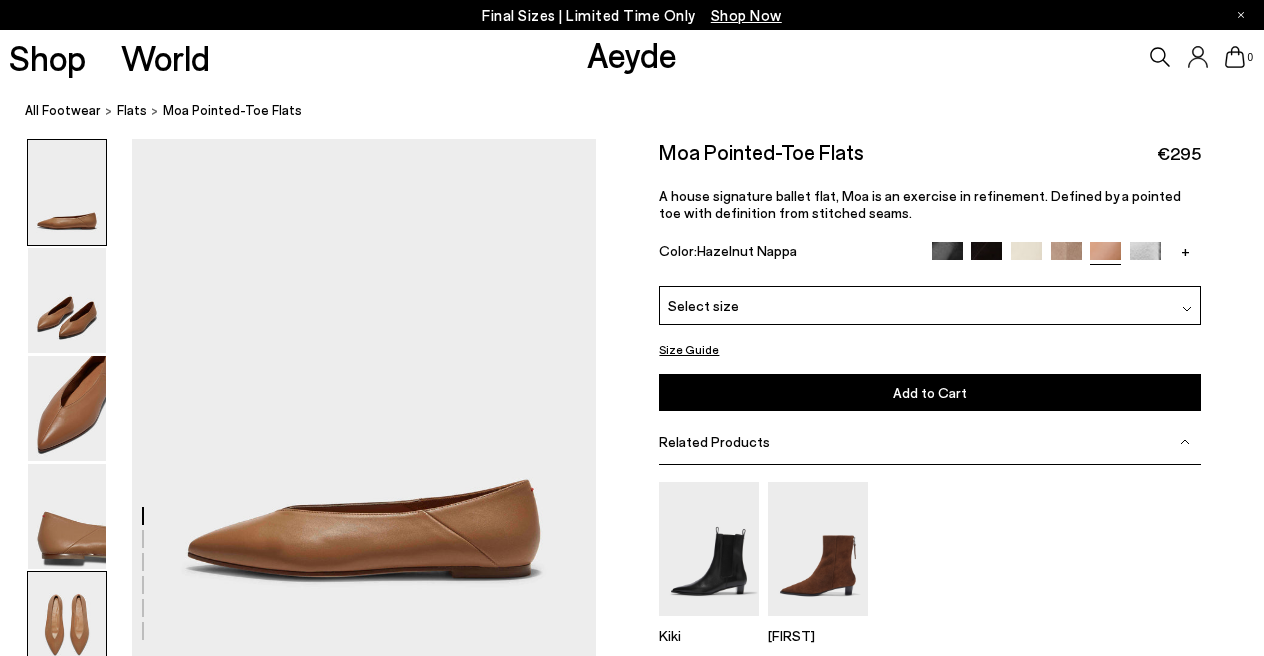 click at bounding box center (67, 624) 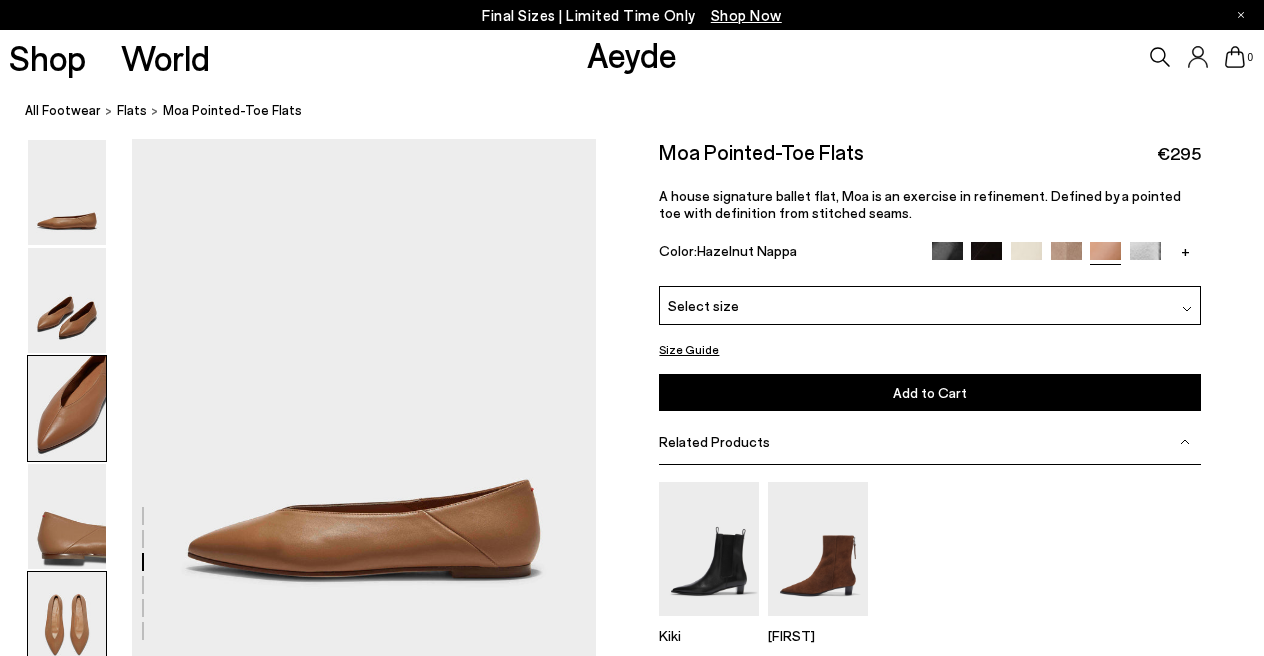 scroll, scrollTop: 2389, scrollLeft: 0, axis: vertical 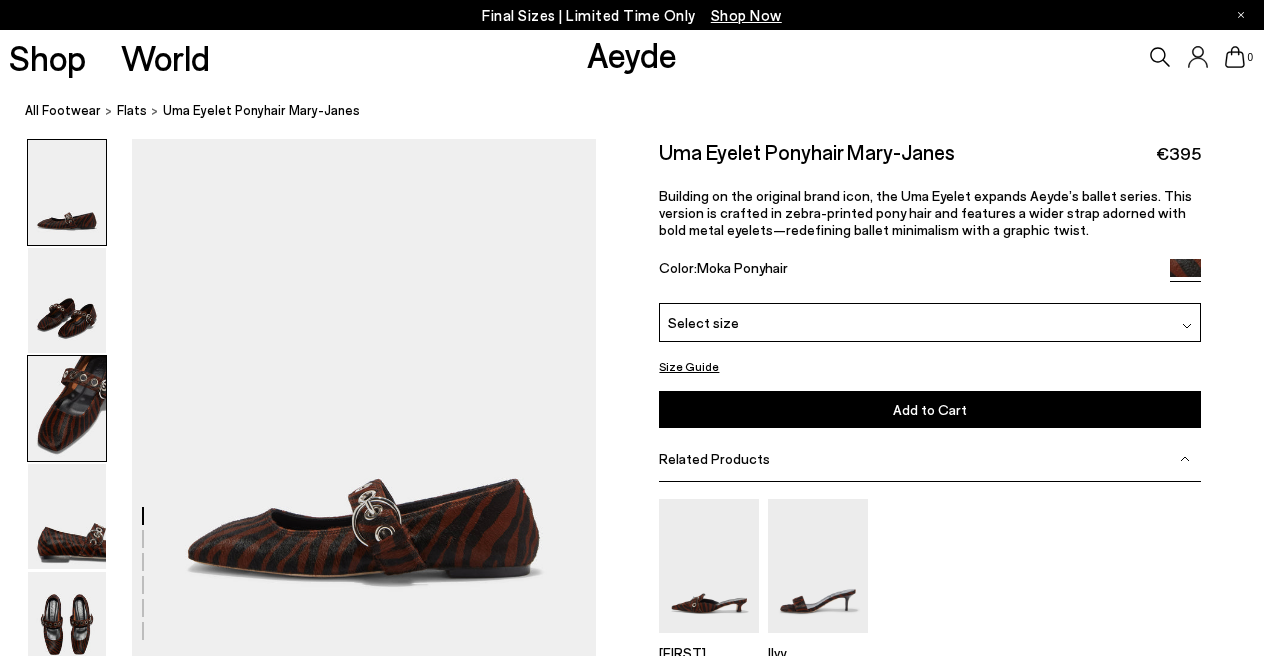 click at bounding box center (67, 408) 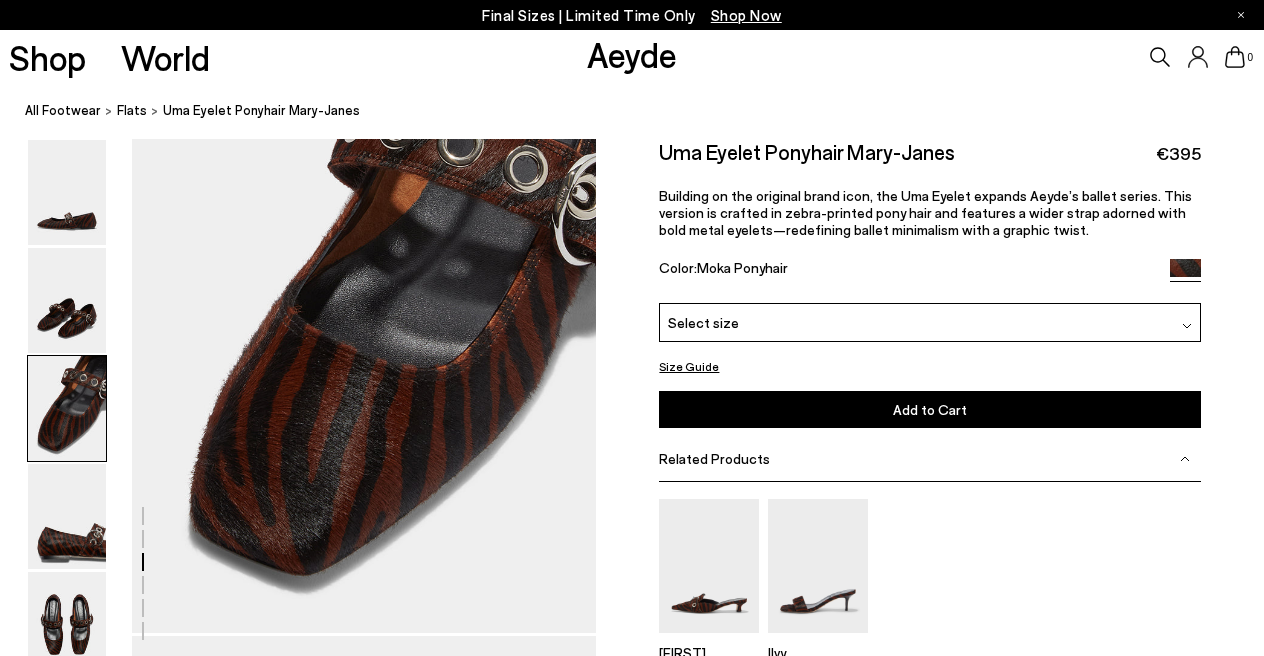 scroll, scrollTop: 1265, scrollLeft: 0, axis: vertical 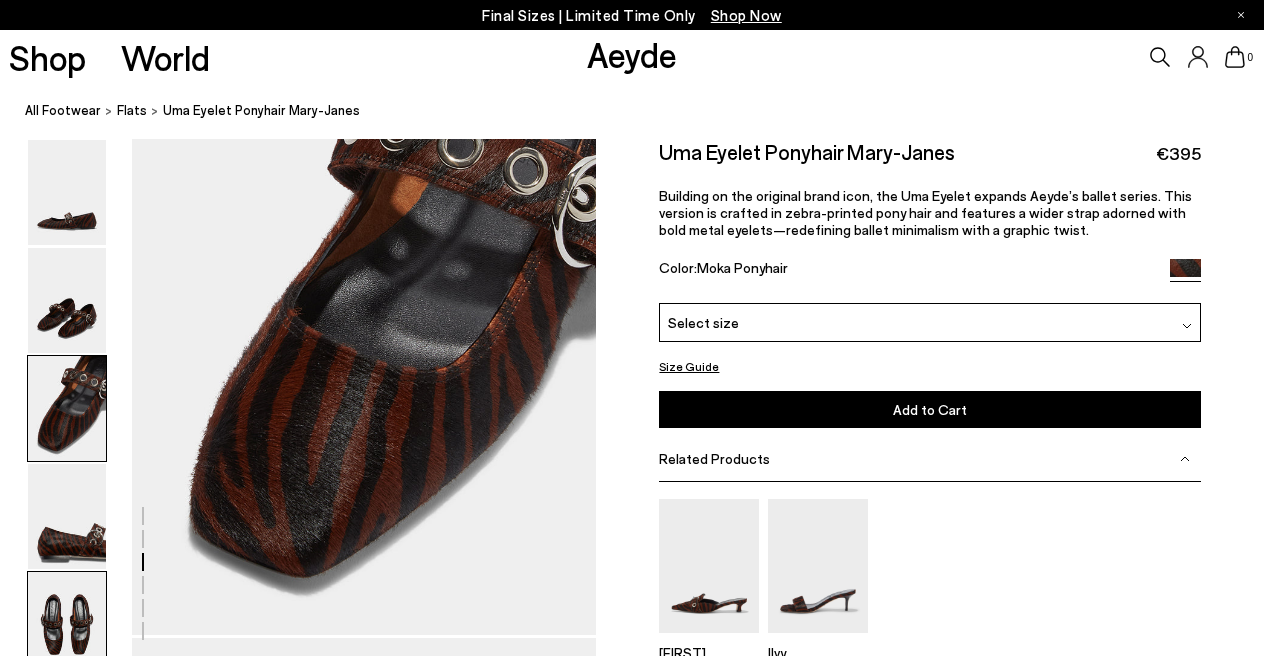 click at bounding box center (67, 624) 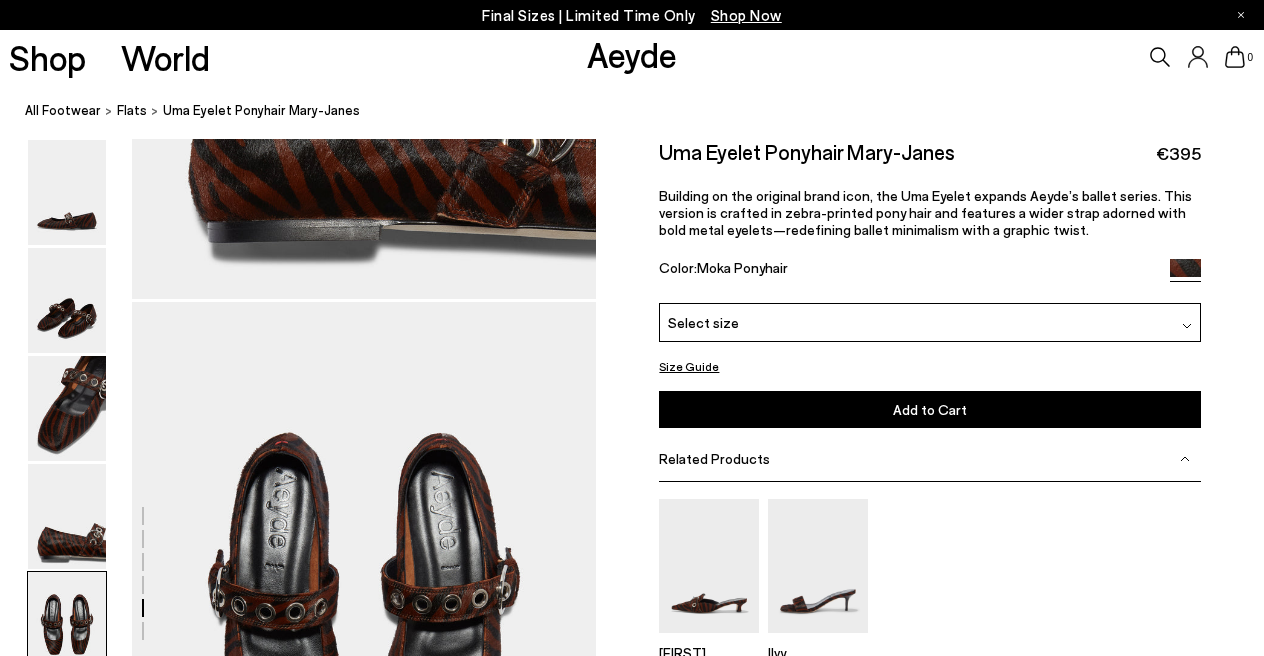 scroll, scrollTop: 2389, scrollLeft: 0, axis: vertical 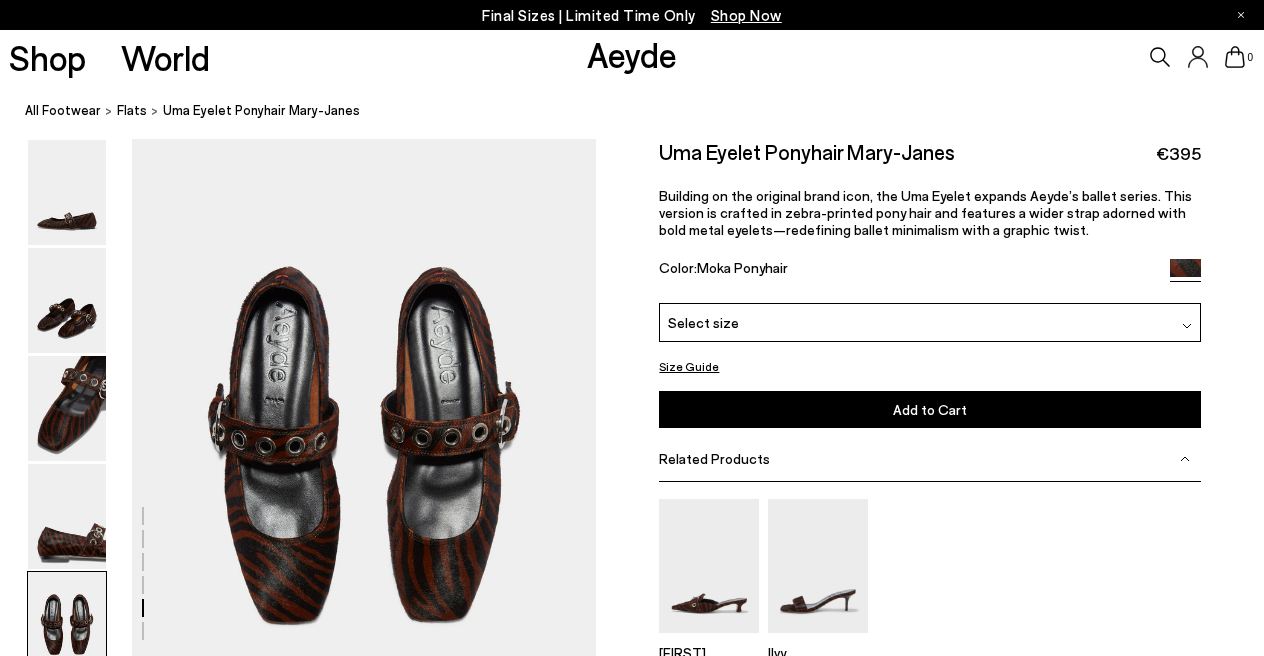 click at bounding box center [1187, 326] 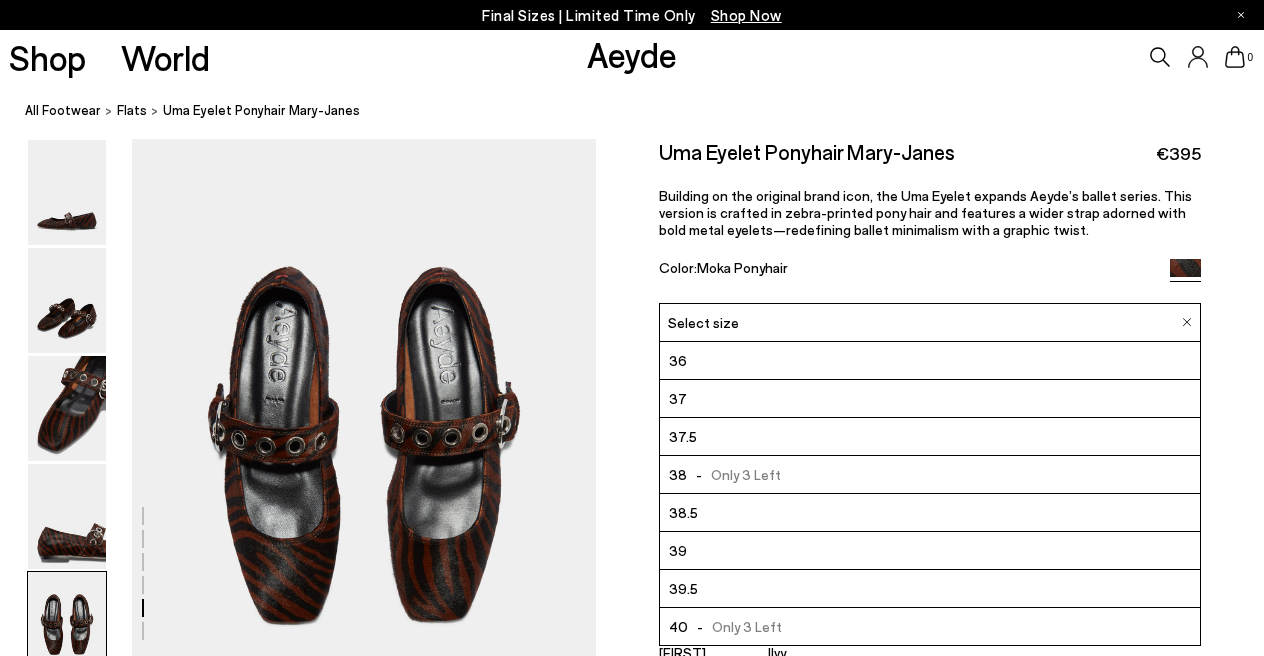 click at bounding box center [1187, 322] 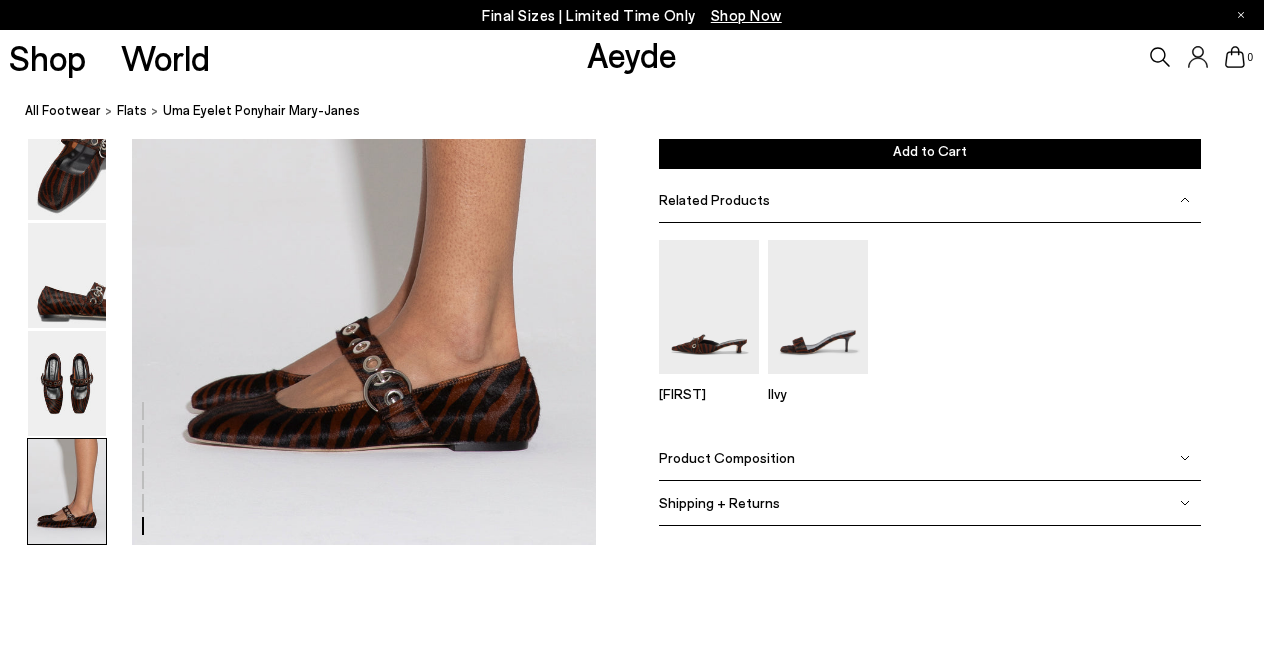 scroll, scrollTop: 3229, scrollLeft: 0, axis: vertical 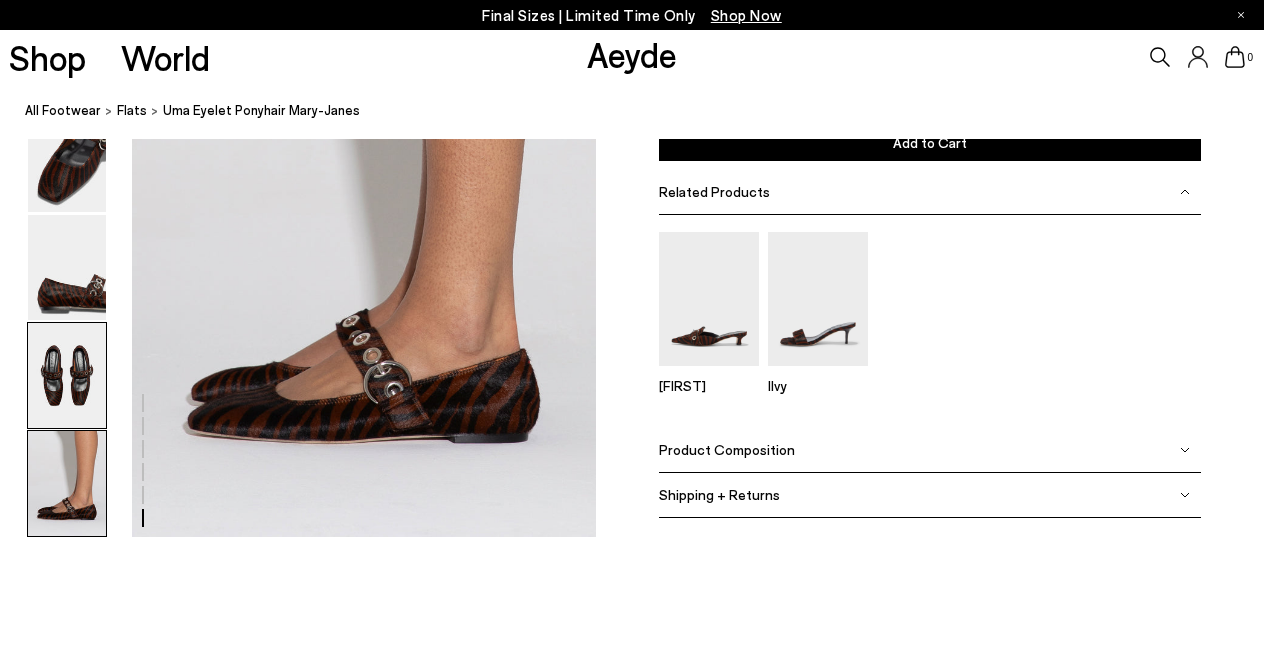 click at bounding box center [67, 375] 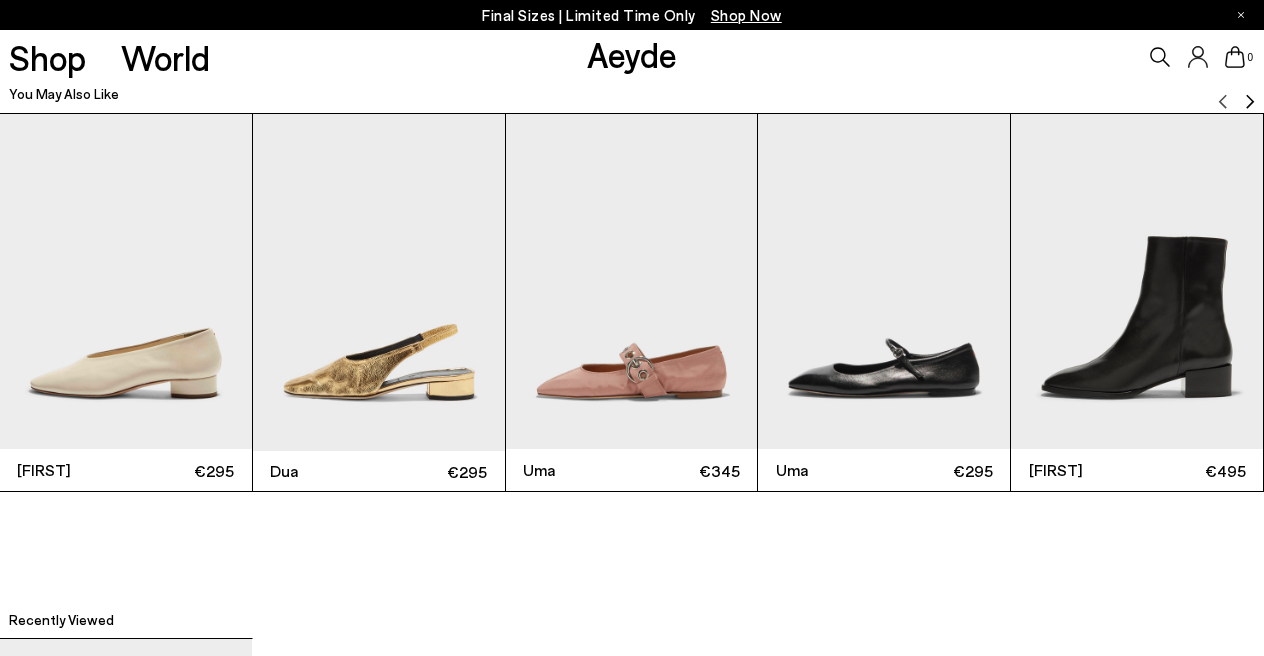 scroll, scrollTop: 3809, scrollLeft: 0, axis: vertical 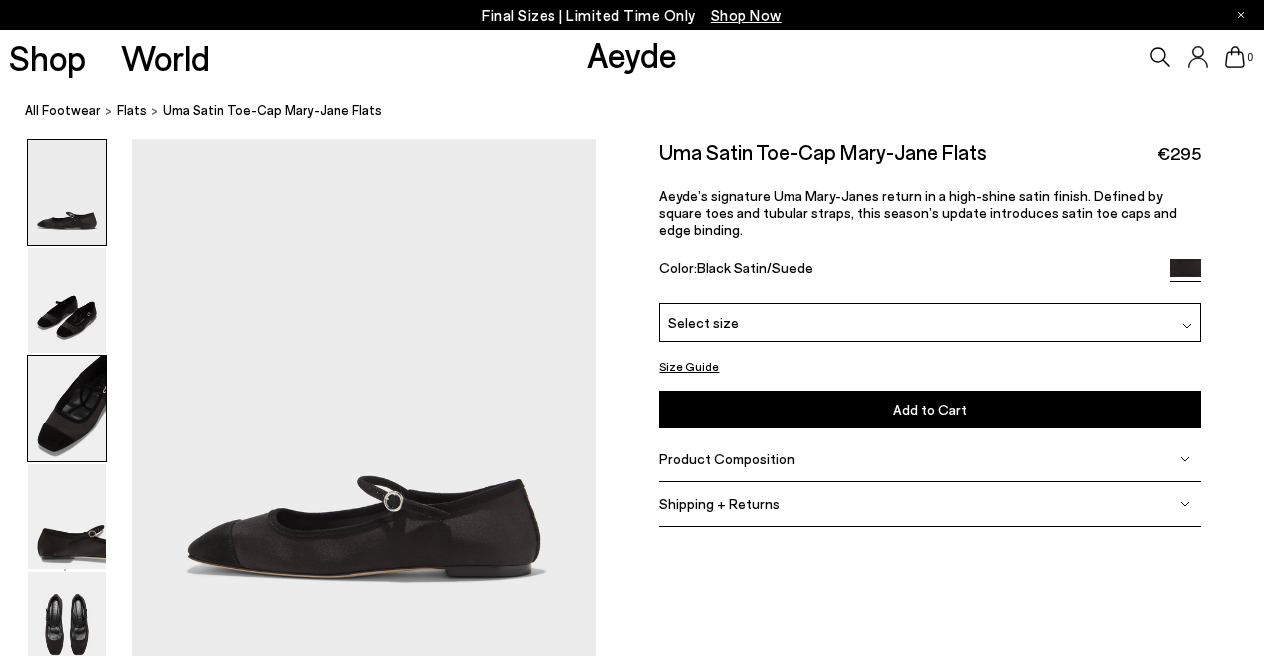 click at bounding box center (67, 408) 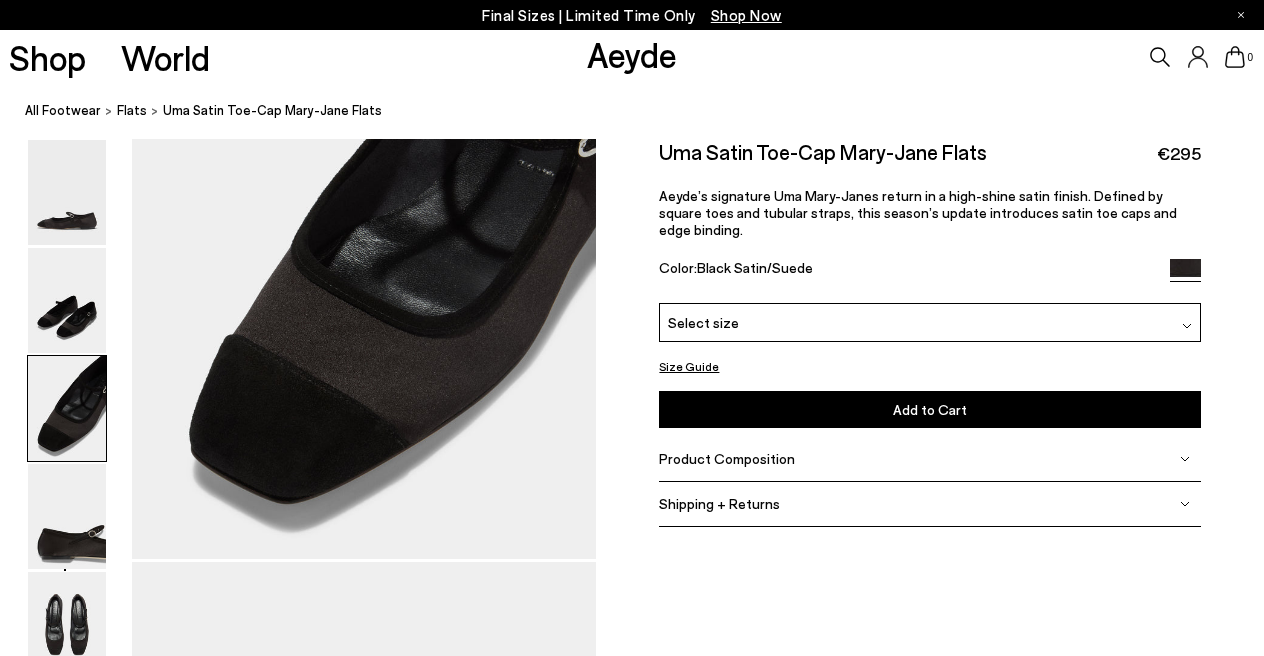 scroll, scrollTop: 1345, scrollLeft: 0, axis: vertical 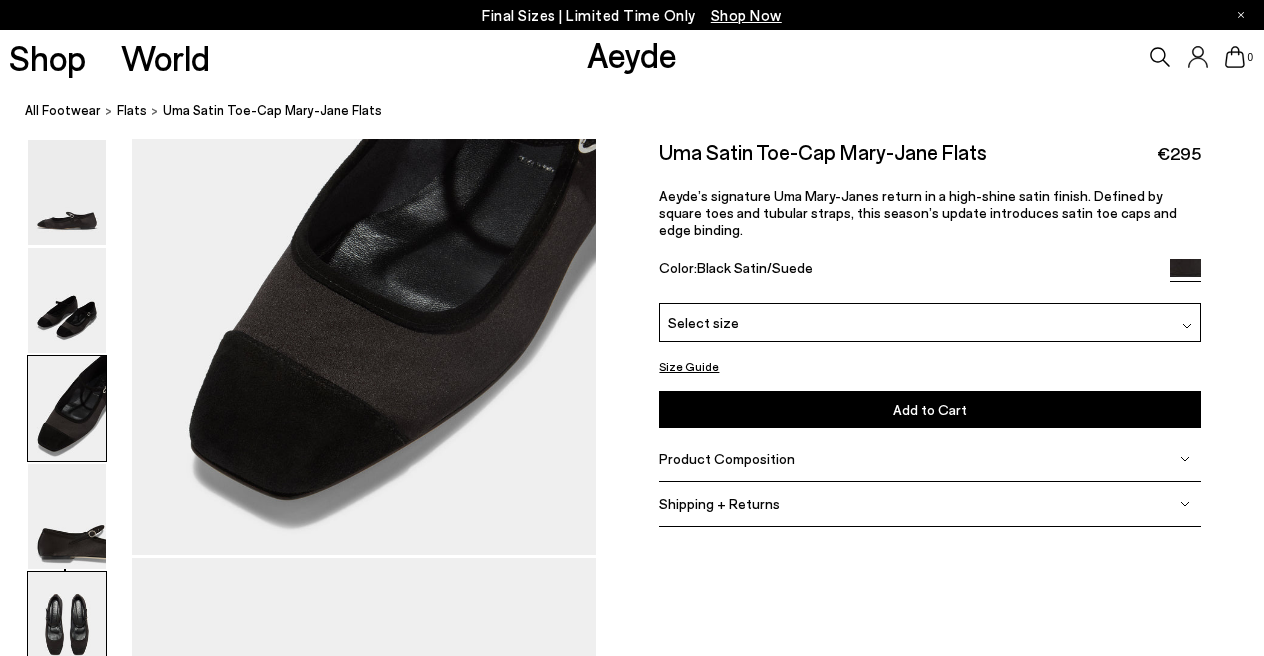 click at bounding box center (67, 624) 